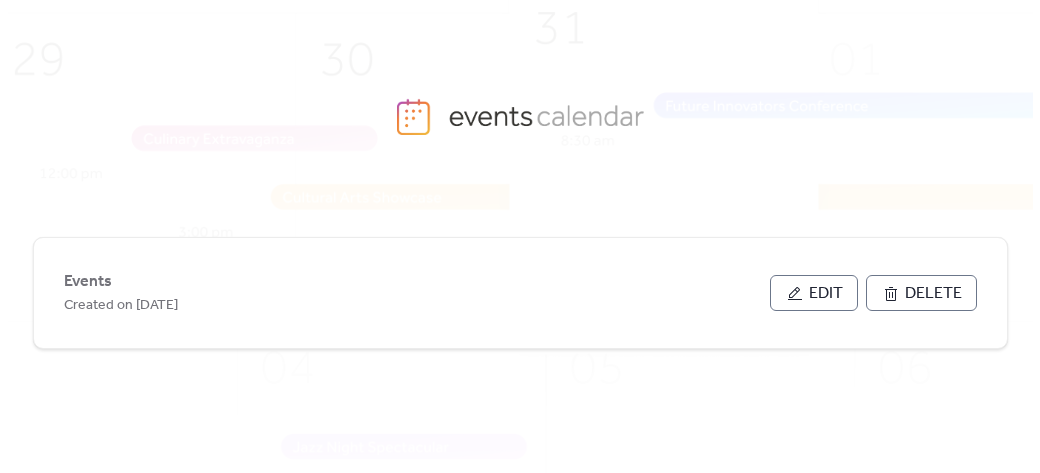 scroll, scrollTop: 0, scrollLeft: 0, axis: both 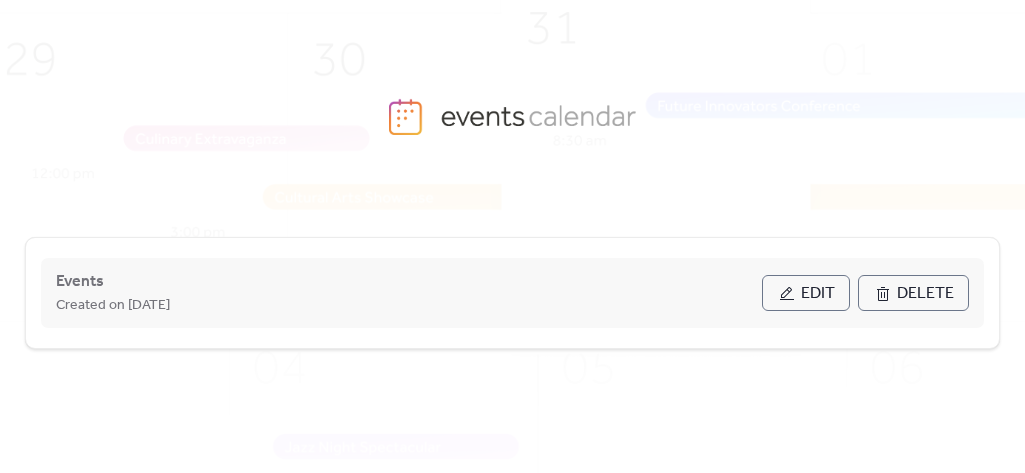 click on "Events Created on [DATE]" at bounding box center (409, 293) 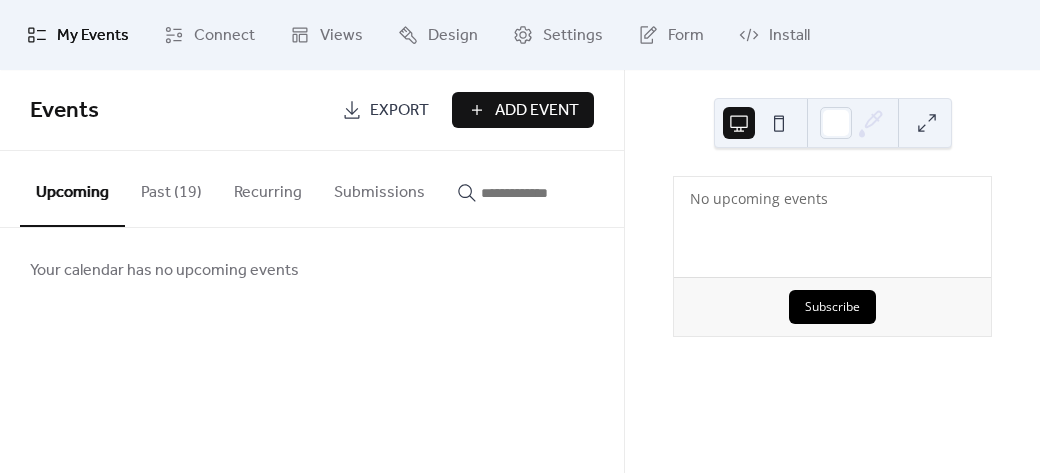 click on "Add Event" at bounding box center [537, 111] 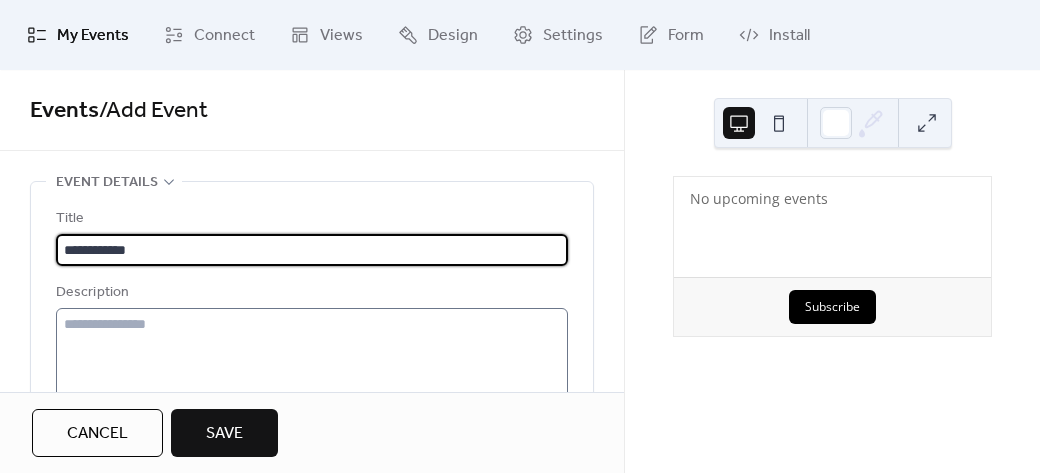 scroll, scrollTop: 100, scrollLeft: 0, axis: vertical 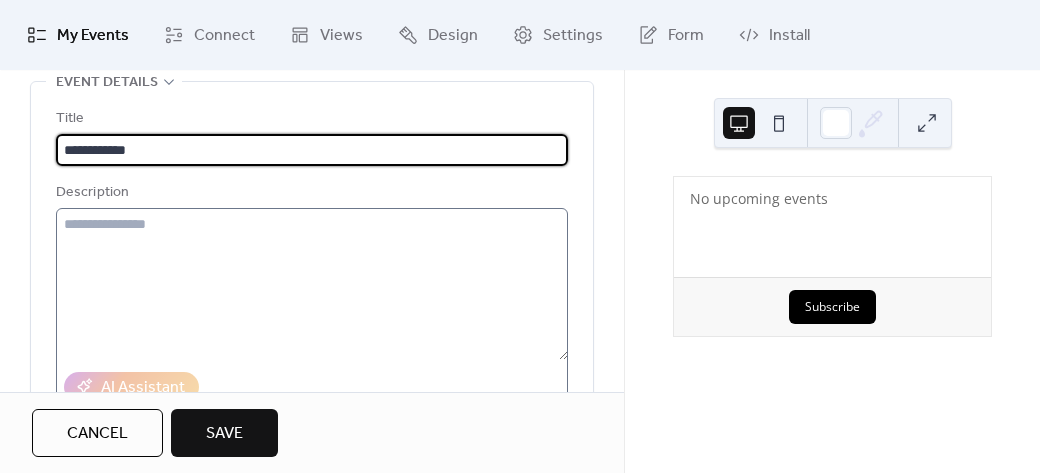 type on "**********" 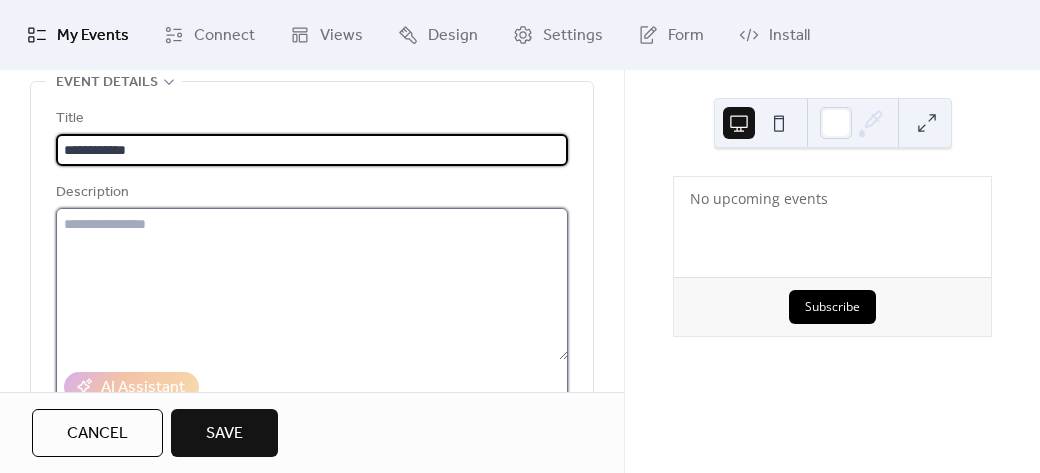 click at bounding box center (312, 284) 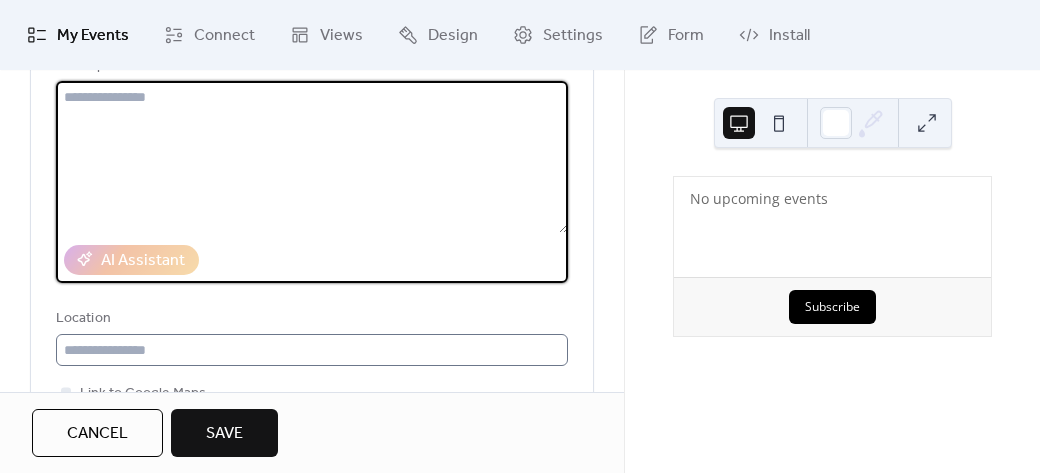 scroll, scrollTop: 300, scrollLeft: 0, axis: vertical 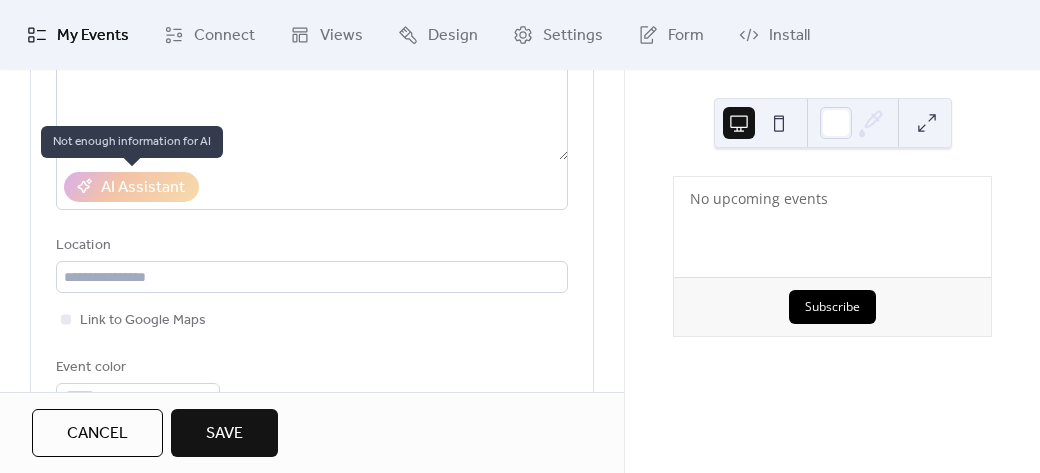 click on "AI Assistant" at bounding box center [131, 187] 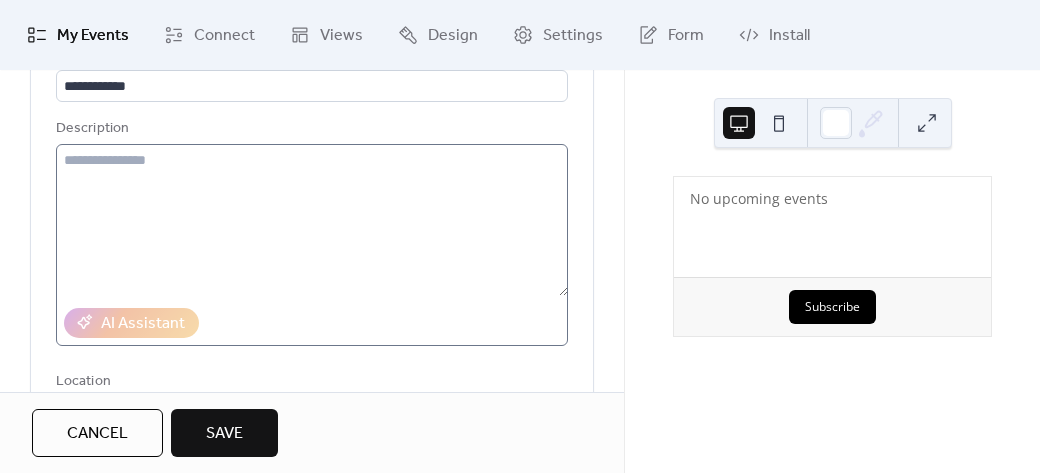 scroll, scrollTop: 100, scrollLeft: 0, axis: vertical 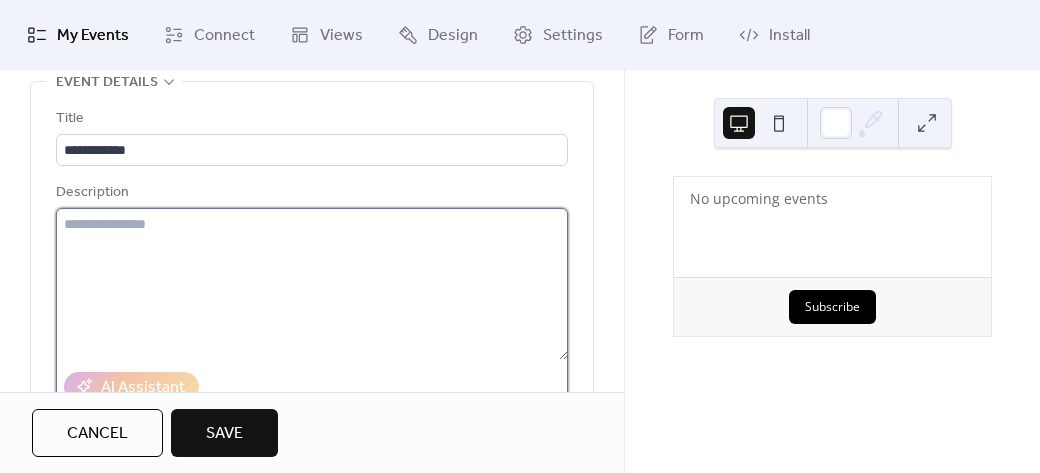 click at bounding box center (312, 284) 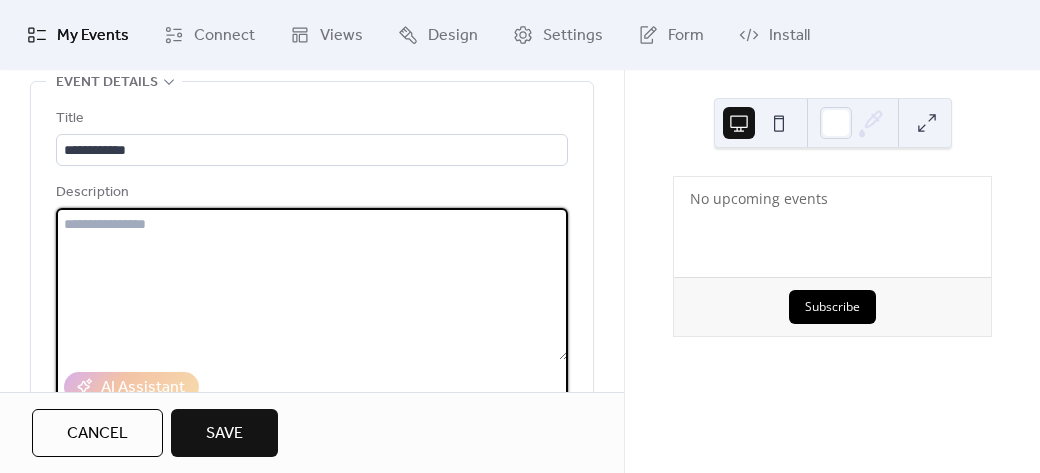 type on "*" 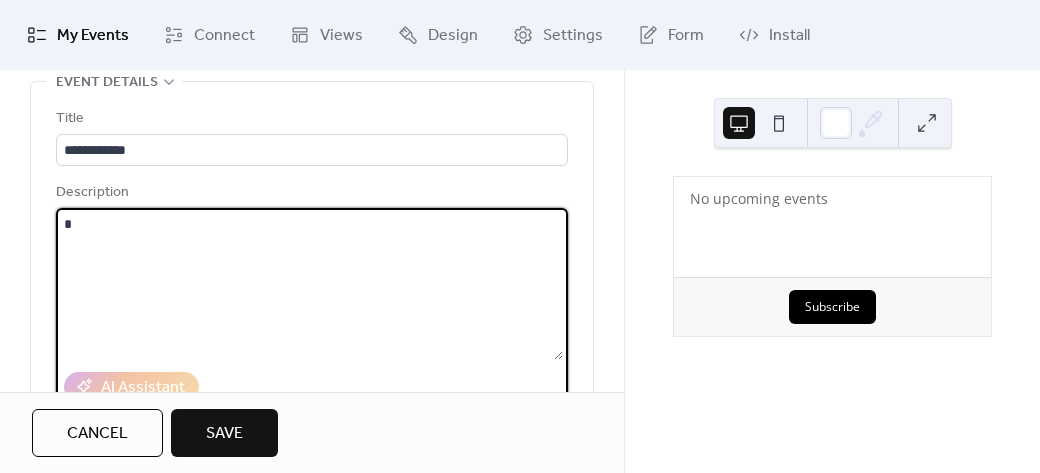 click on "*" at bounding box center [309, 284] 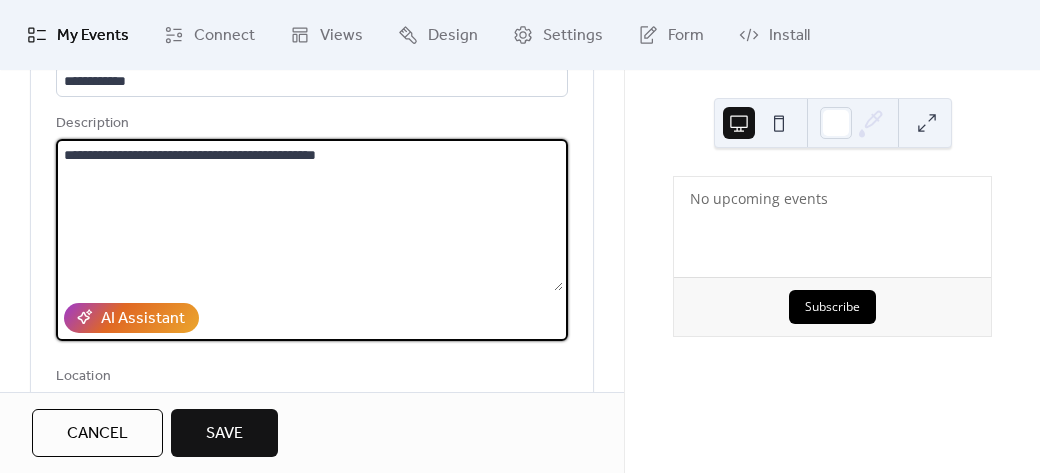 scroll, scrollTop: 200, scrollLeft: 0, axis: vertical 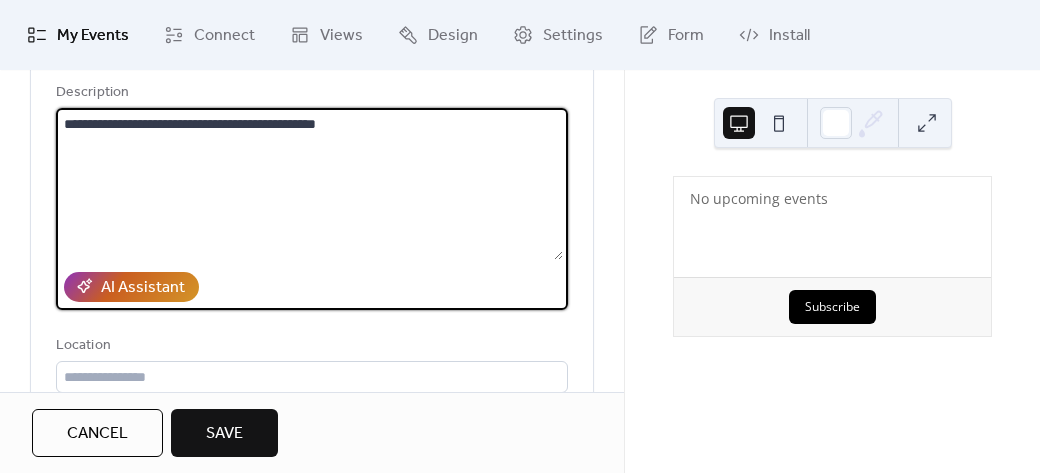 type on "**********" 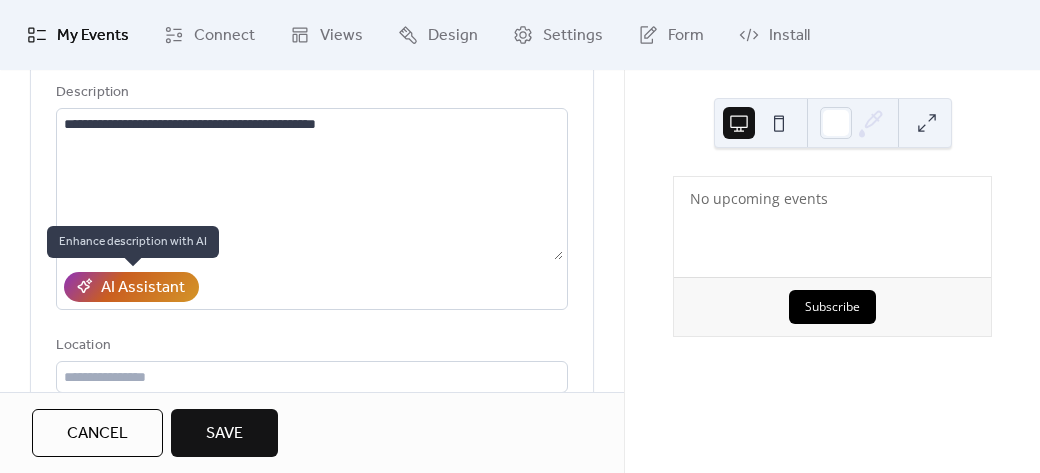 click on "AI Assistant" at bounding box center (143, 288) 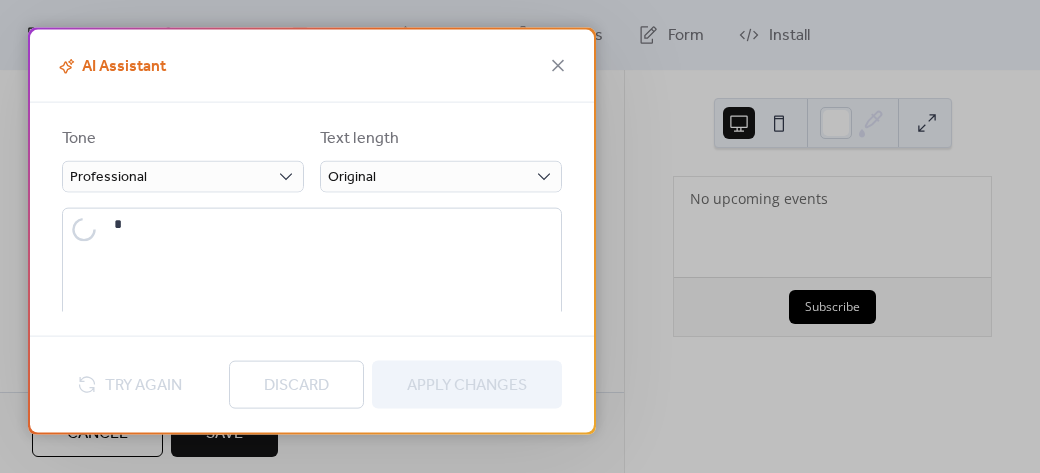 type on "**********" 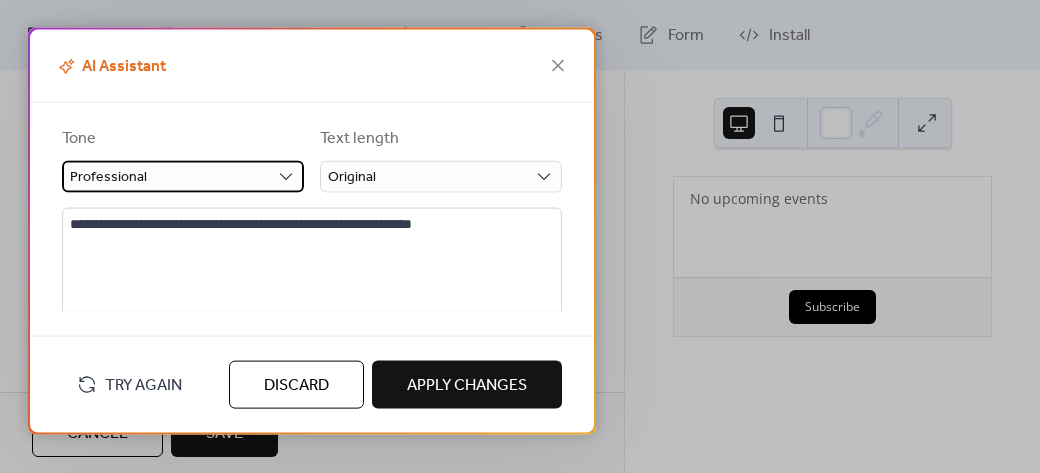 click on "Professional" at bounding box center (183, 177) 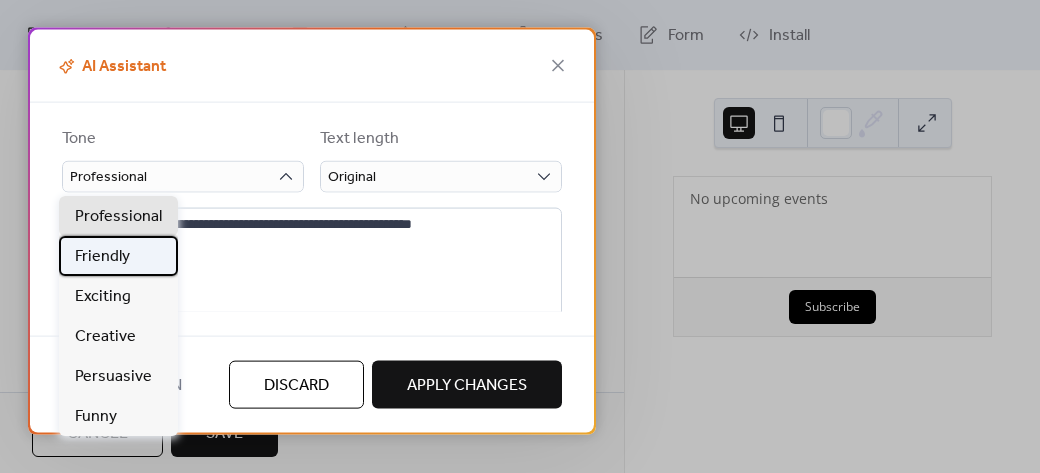 click on "Friendly" at bounding box center (118, 256) 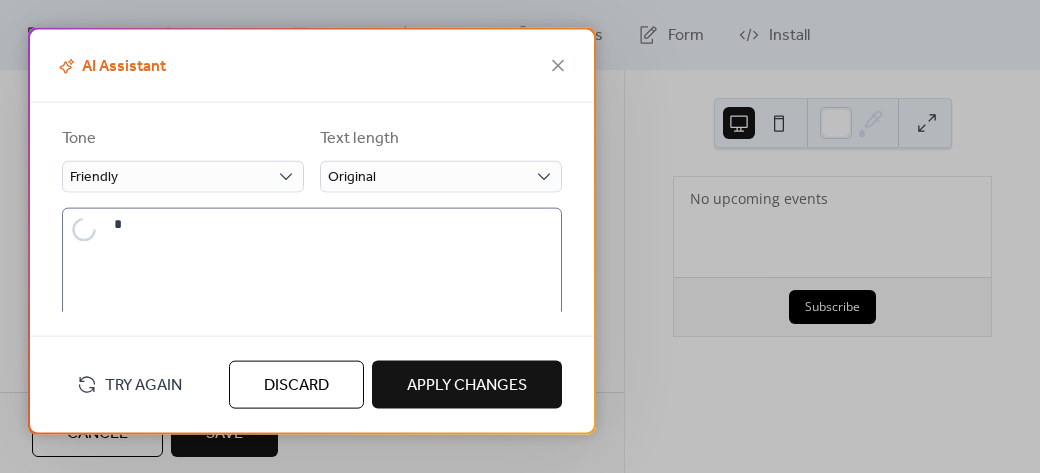 type on "**********" 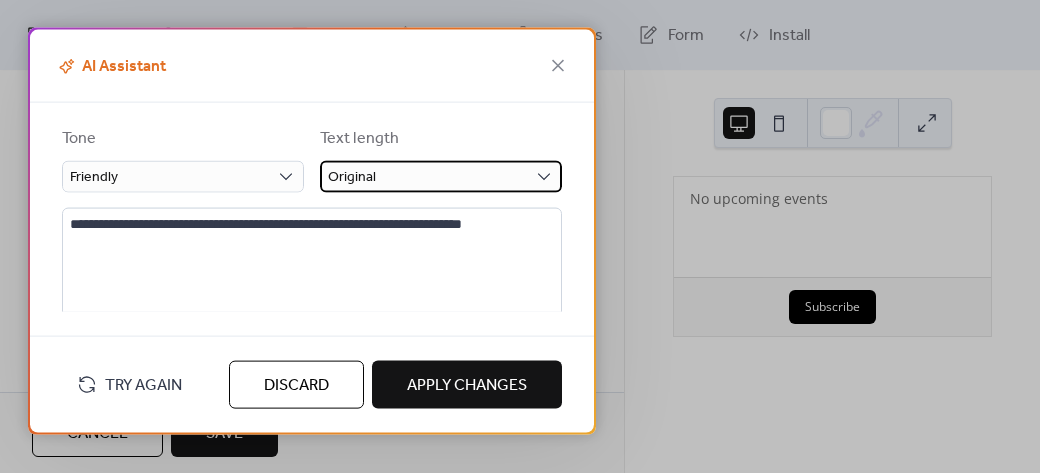 click on "Original" at bounding box center (441, 177) 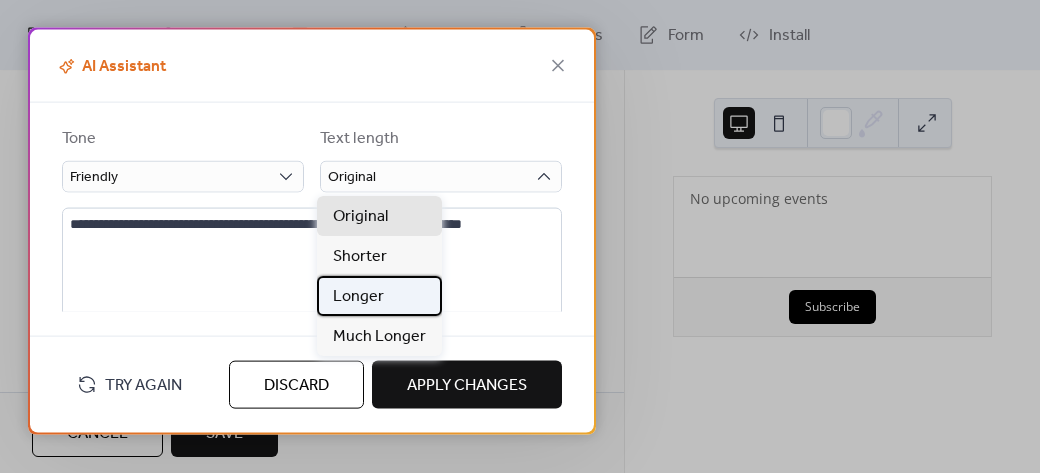 click on "Longer" at bounding box center [379, 296] 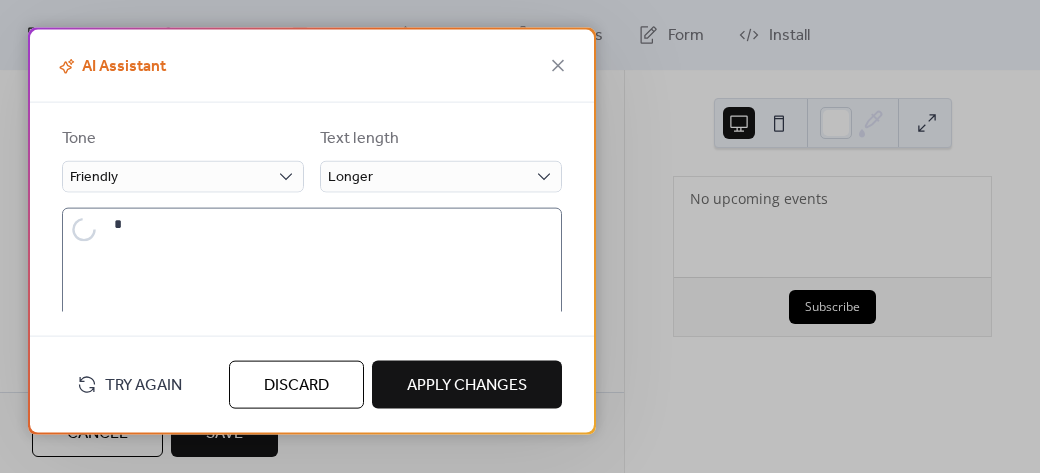 type on "**********" 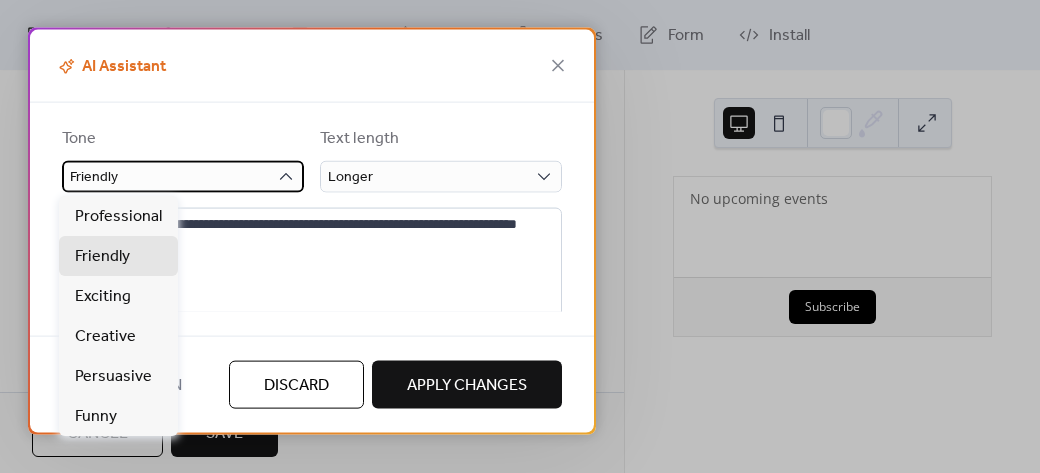click on "Friendly" at bounding box center [183, 177] 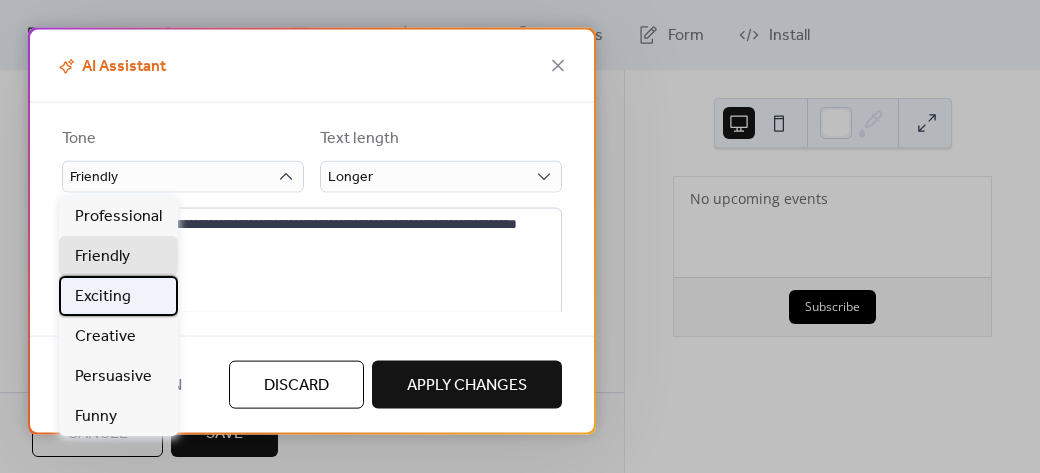 click on "Exciting" at bounding box center (118, 296) 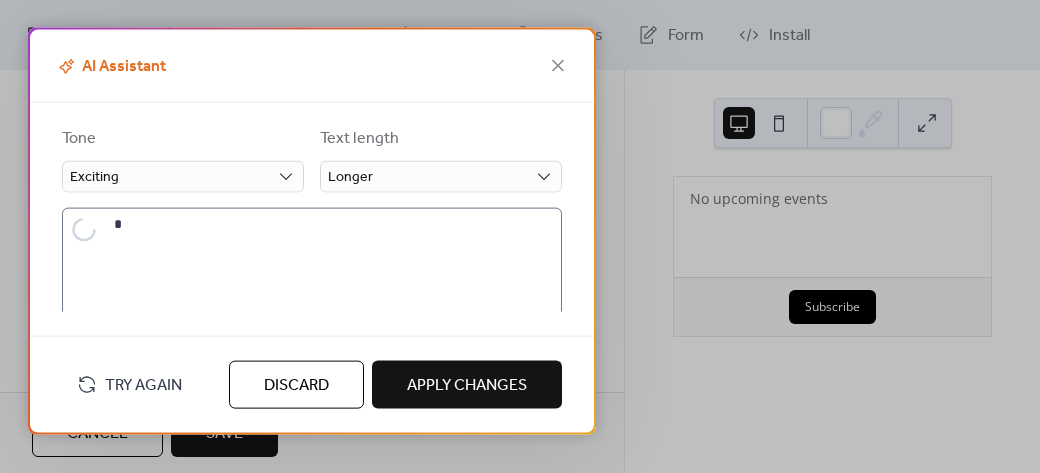 type on "**********" 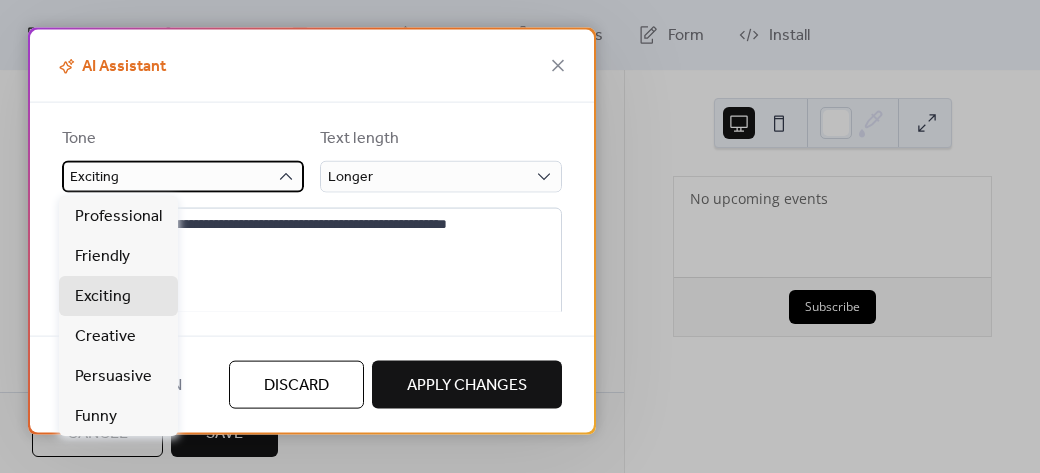 click on "Exciting" at bounding box center [183, 177] 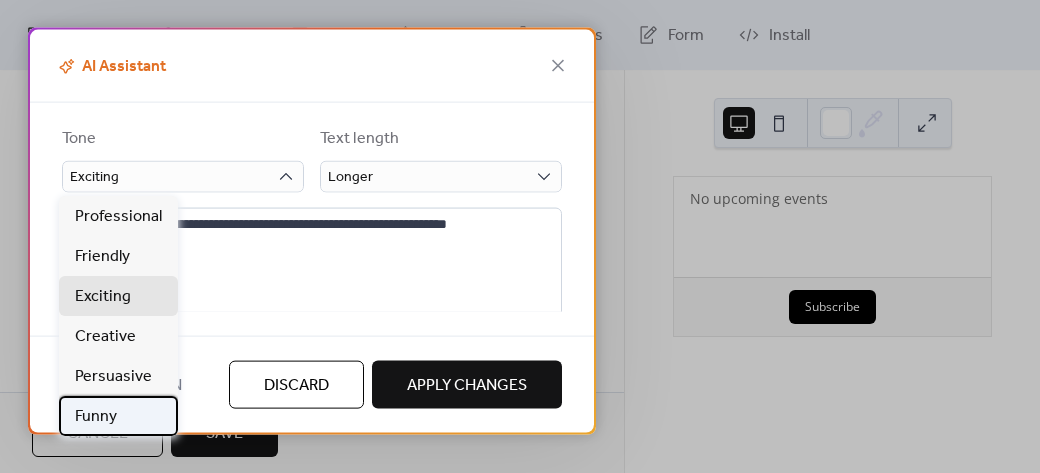 click on "Funny" at bounding box center [118, 416] 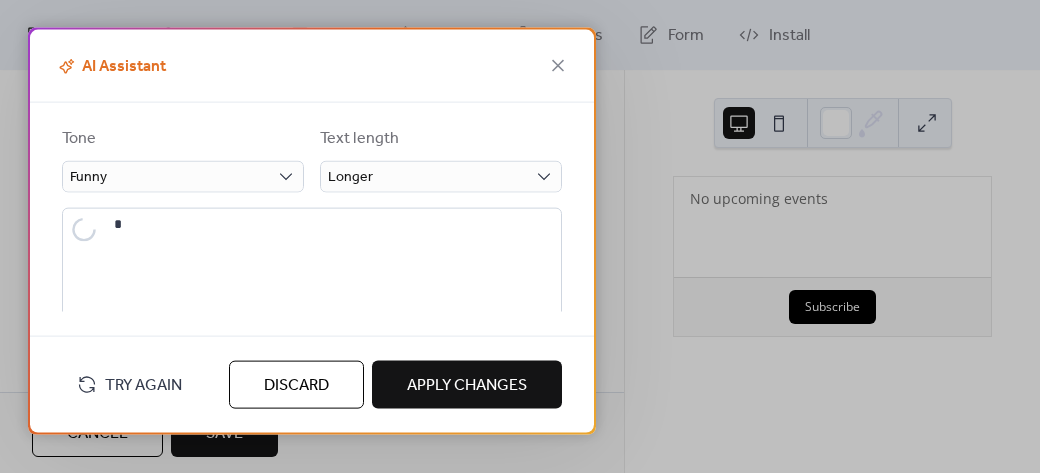 type on "**********" 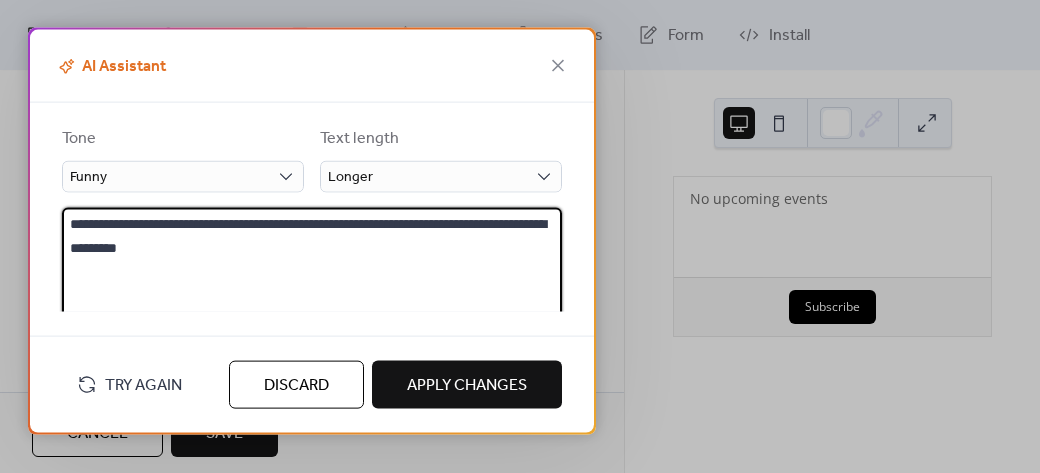 drag, startPoint x: 238, startPoint y: 252, endPoint x: 477, endPoint y: 218, distance: 241.4063 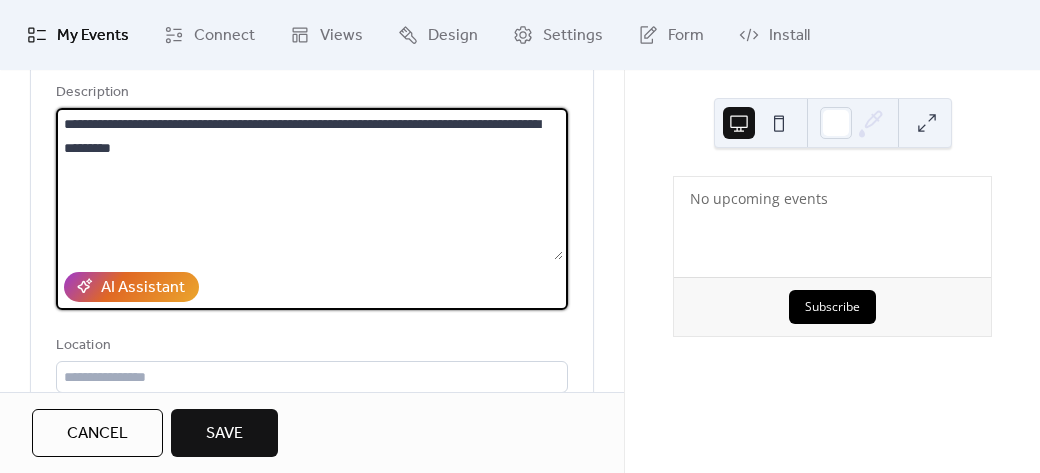 drag, startPoint x: 207, startPoint y: 153, endPoint x: 467, endPoint y: 125, distance: 261.50336 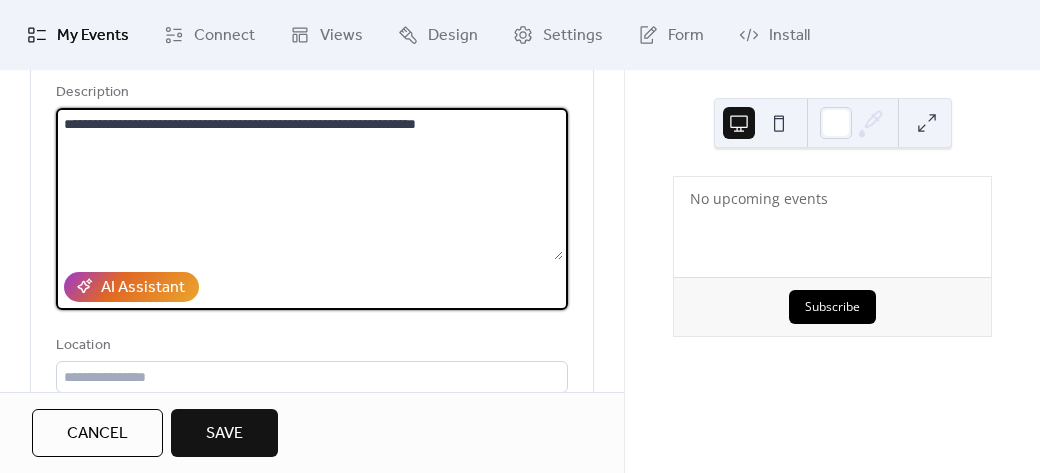 drag, startPoint x: 287, startPoint y: 121, endPoint x: 311, endPoint y: 120, distance: 24.020824 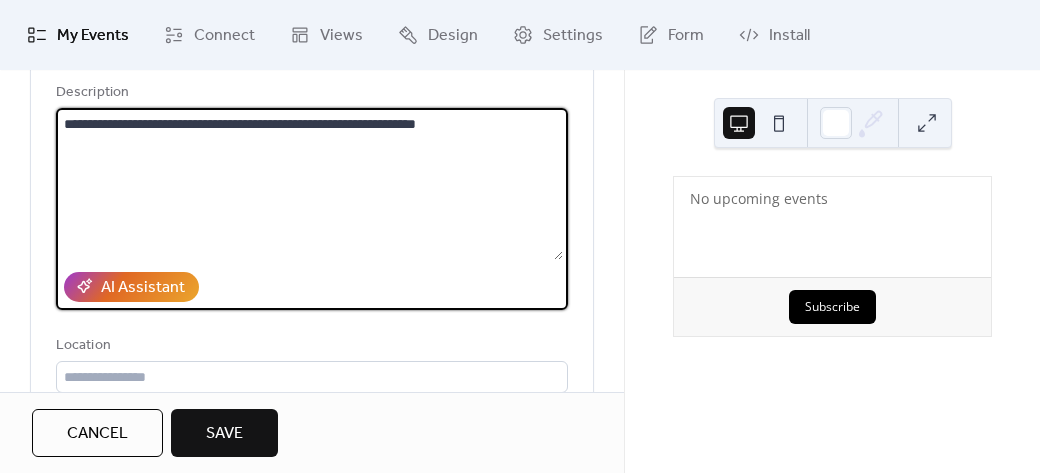 drag, startPoint x: 384, startPoint y: 123, endPoint x: 284, endPoint y: 127, distance: 100.07997 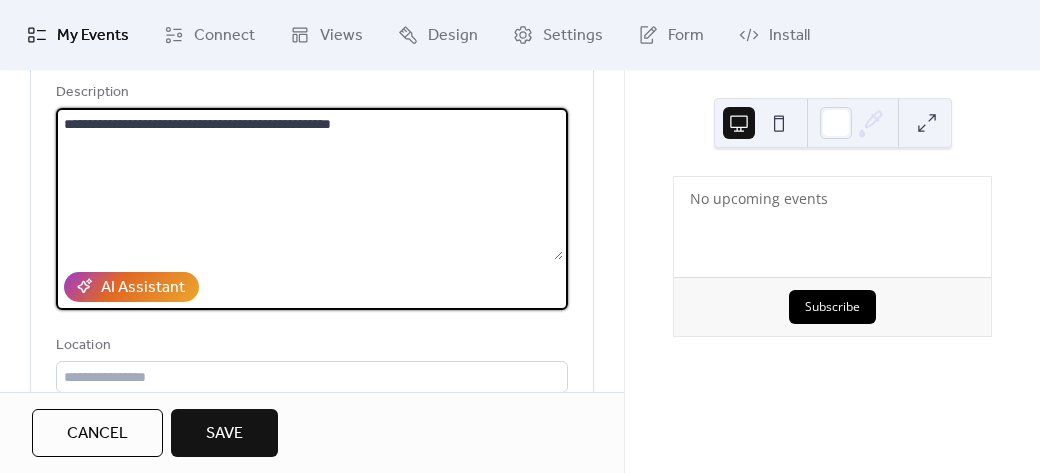 click on "**********" at bounding box center (309, 184) 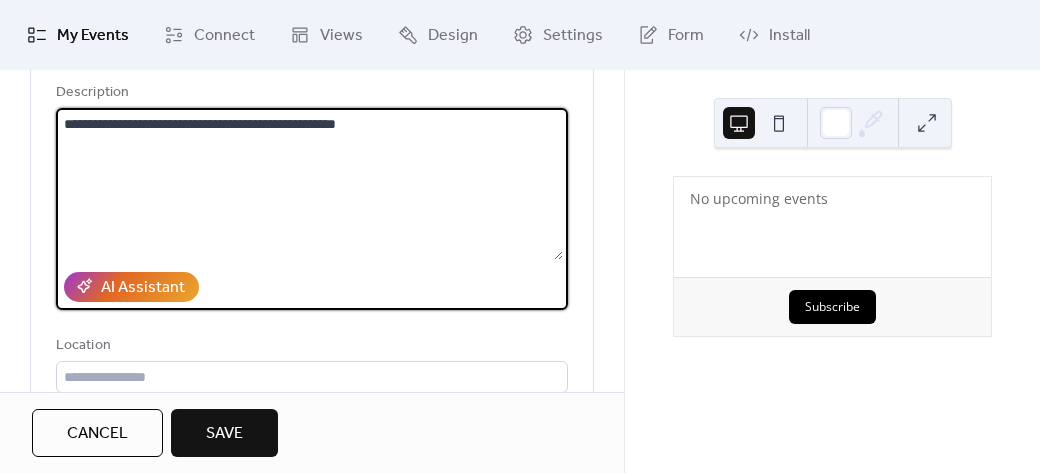 type on "**********" 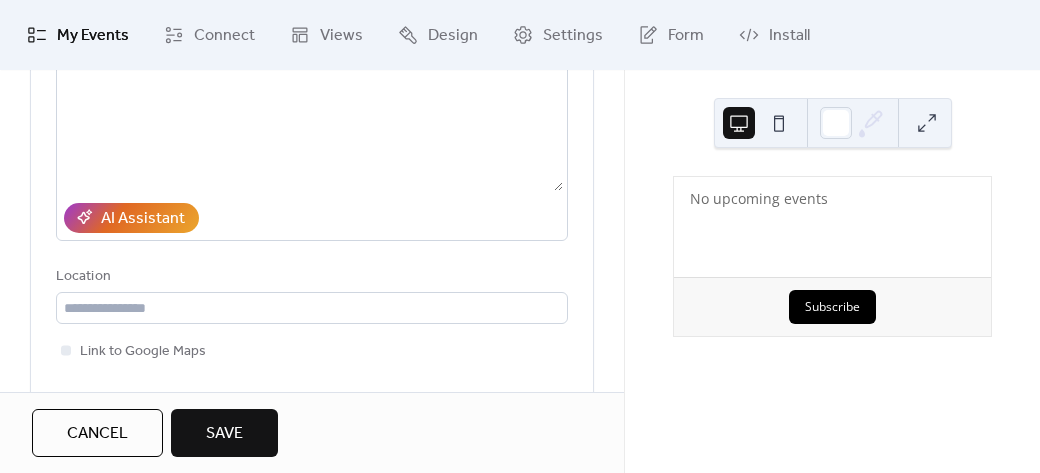 scroll, scrollTop: 300, scrollLeft: 0, axis: vertical 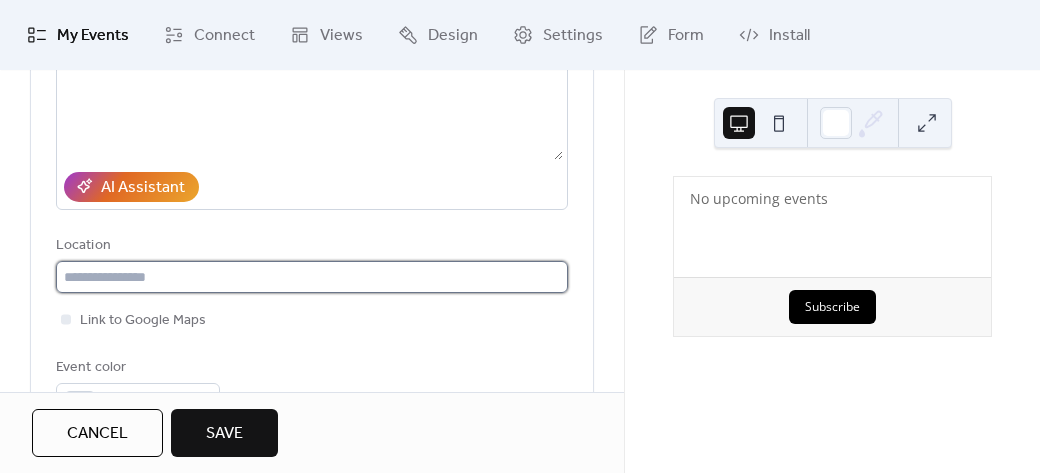 click at bounding box center [312, 277] 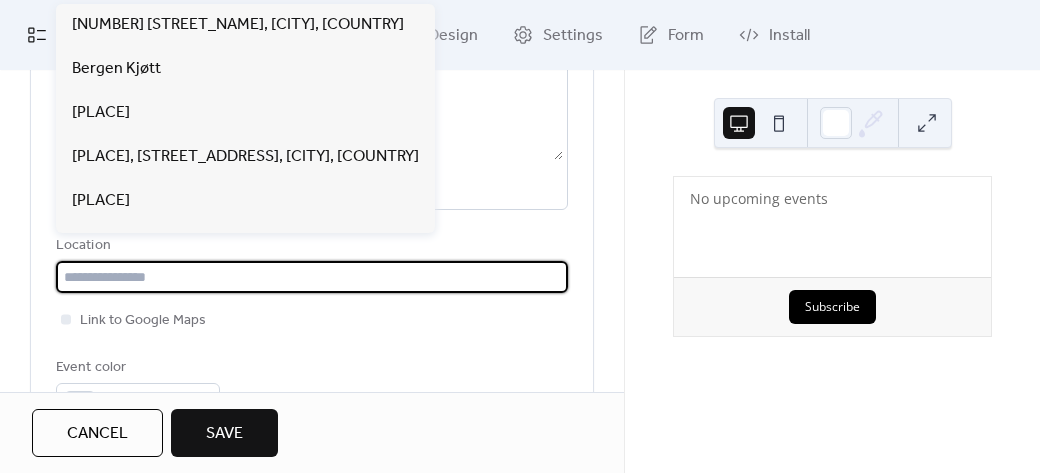 click on "Event color" at bounding box center (312, 385) 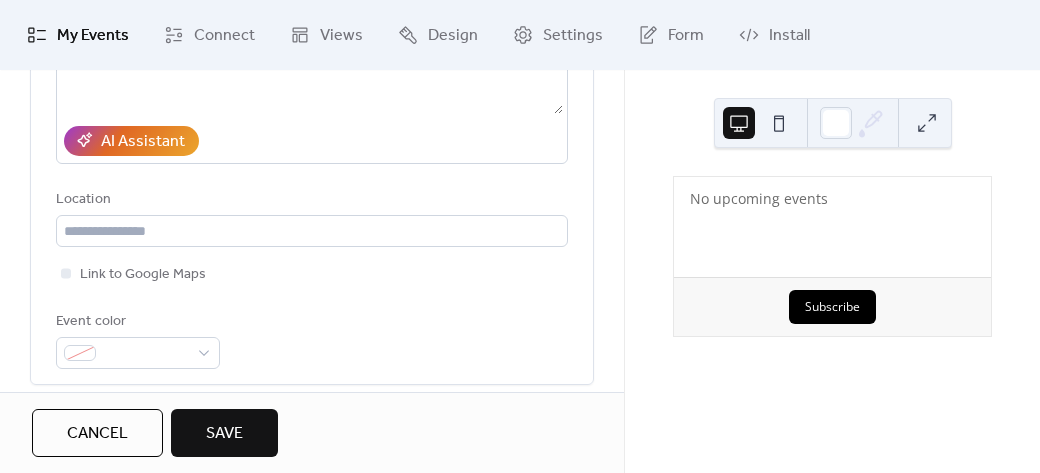 scroll, scrollTop: 300, scrollLeft: 0, axis: vertical 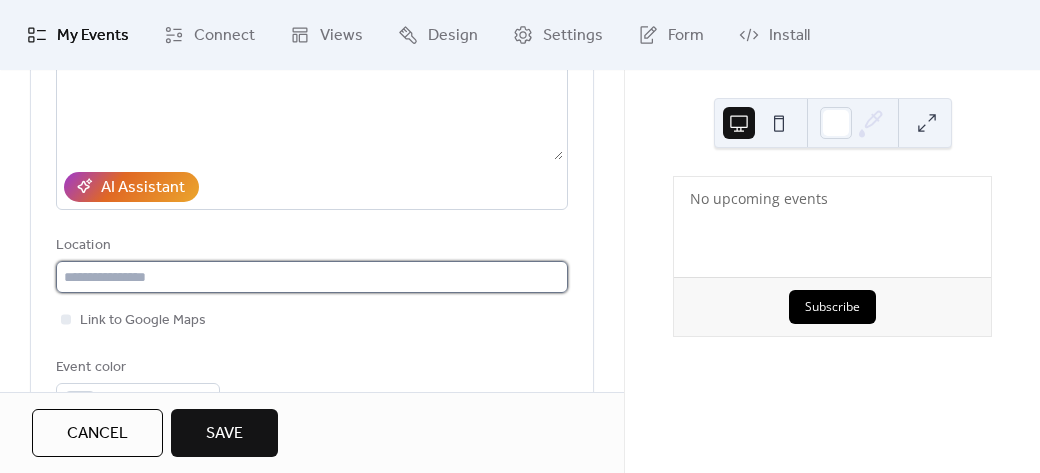 click at bounding box center (312, 277) 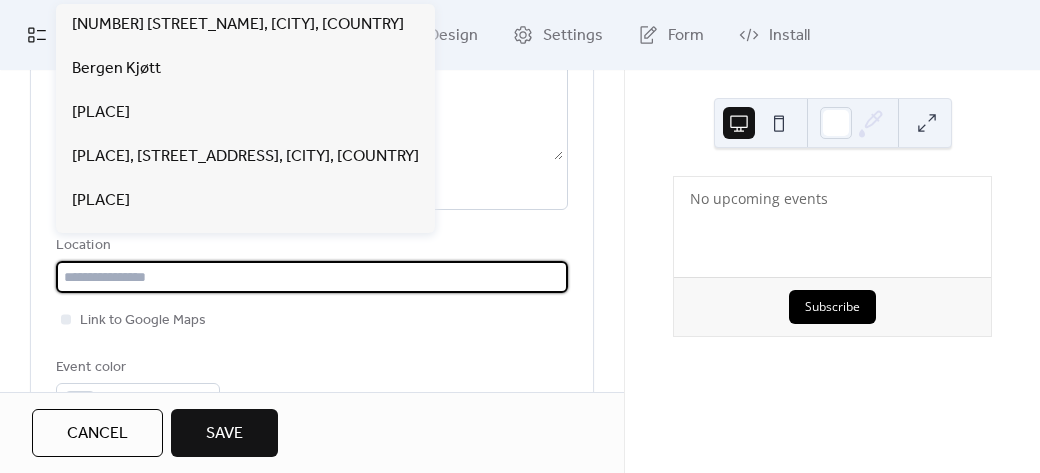 paste on "**********" 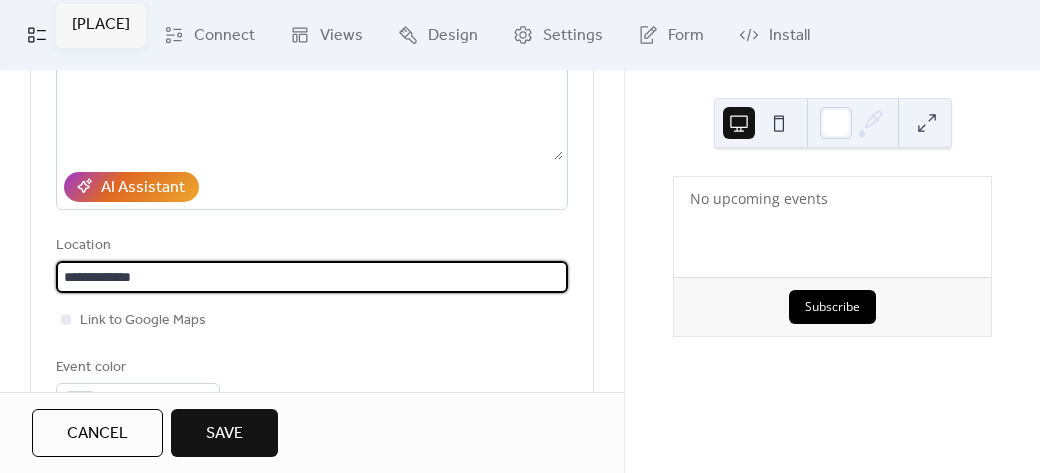type on "**********" 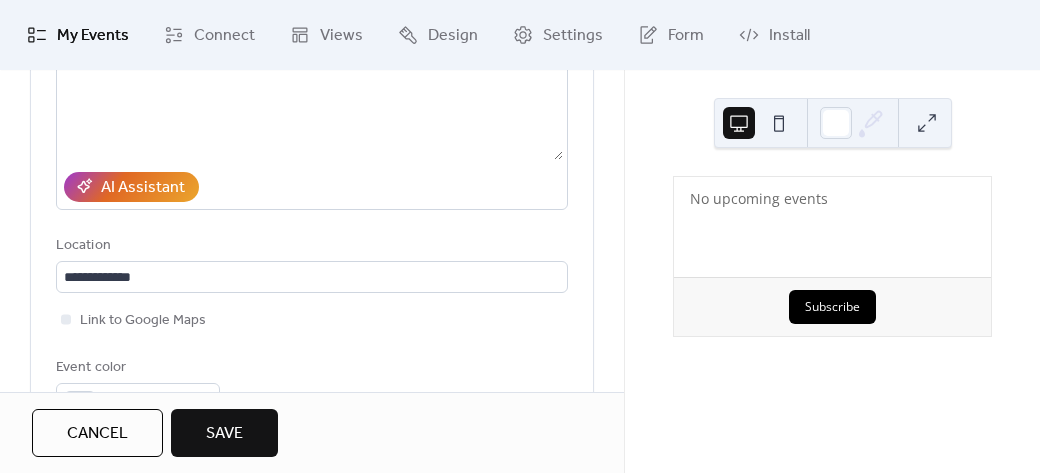 click on "Link to Google Maps" at bounding box center (312, 320) 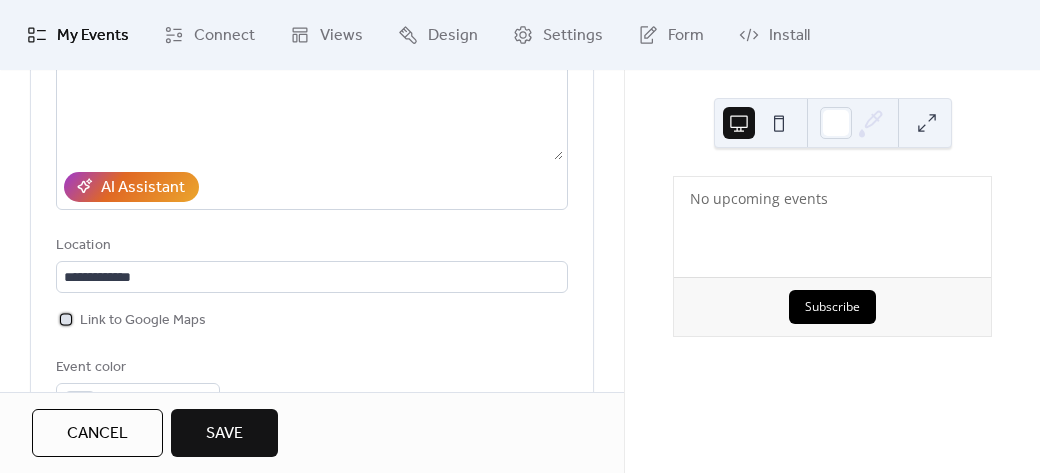 click at bounding box center (66, 319) 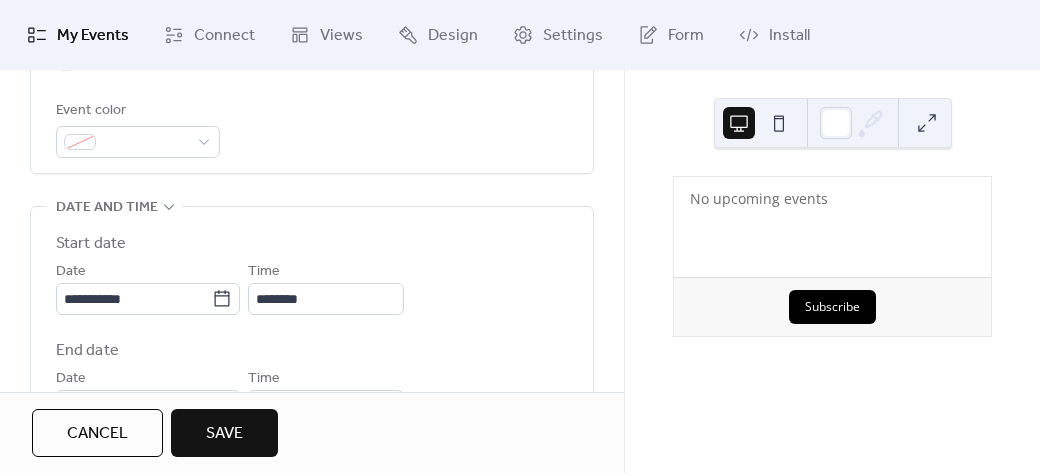 scroll, scrollTop: 600, scrollLeft: 0, axis: vertical 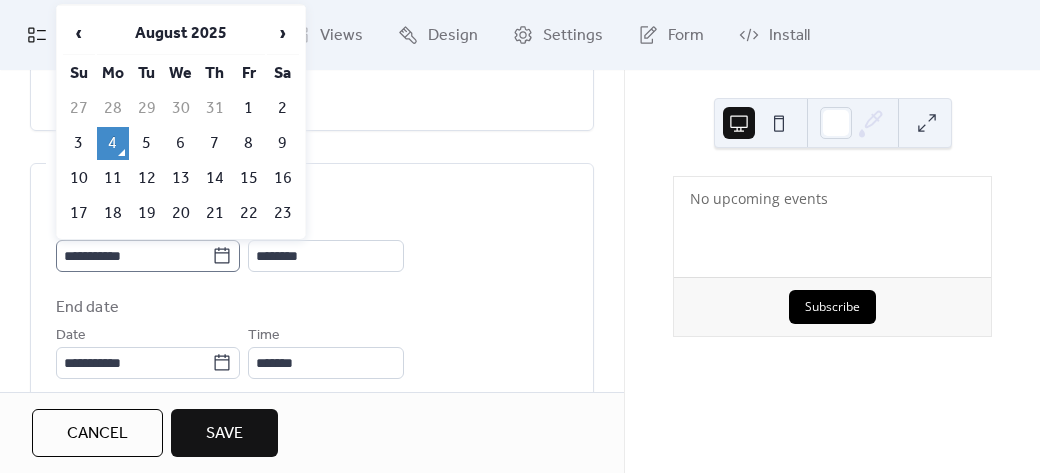 click 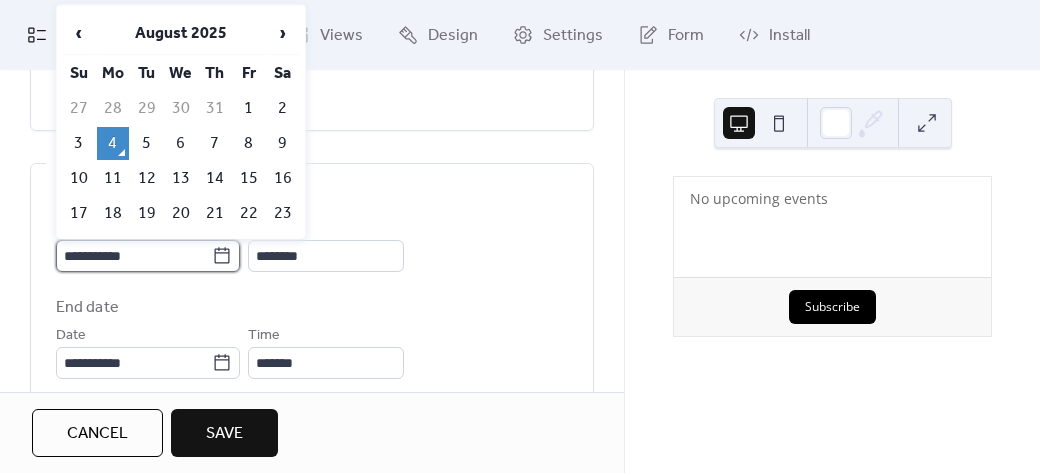 click on "**********" at bounding box center (134, 256) 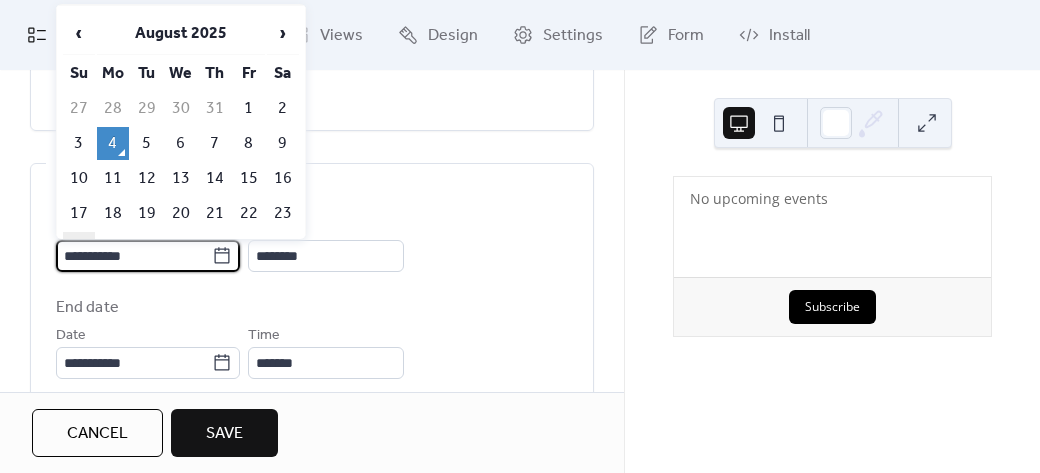 click on "24" at bounding box center (79, 248) 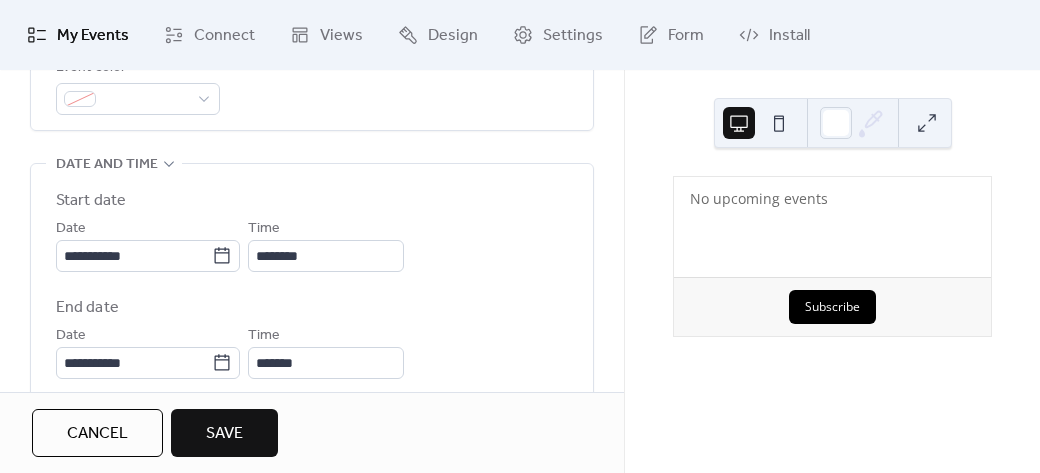 scroll, scrollTop: 700, scrollLeft: 0, axis: vertical 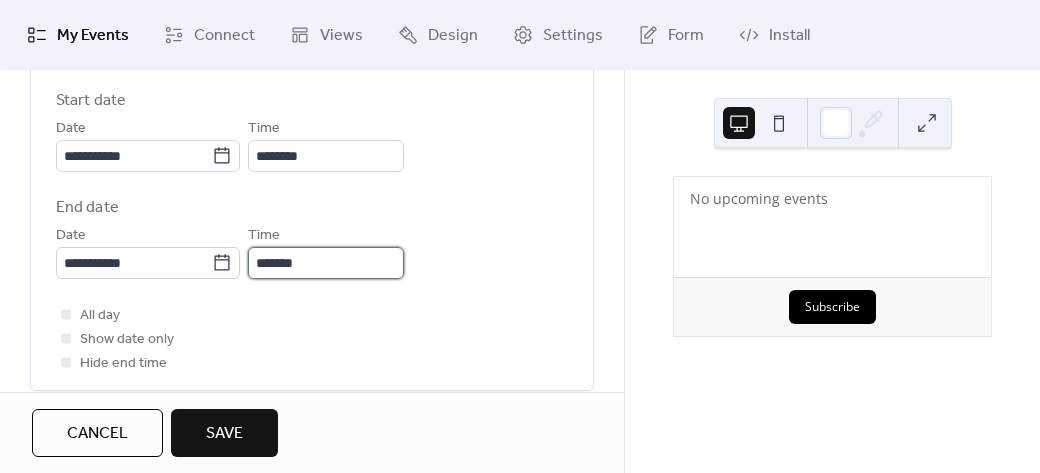 click on "*******" at bounding box center (326, 263) 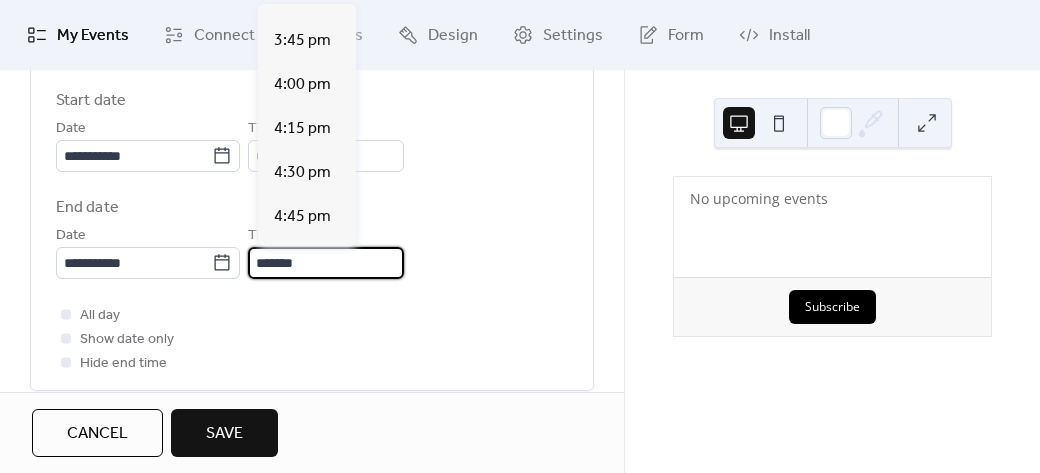 scroll, scrollTop: 800, scrollLeft: 0, axis: vertical 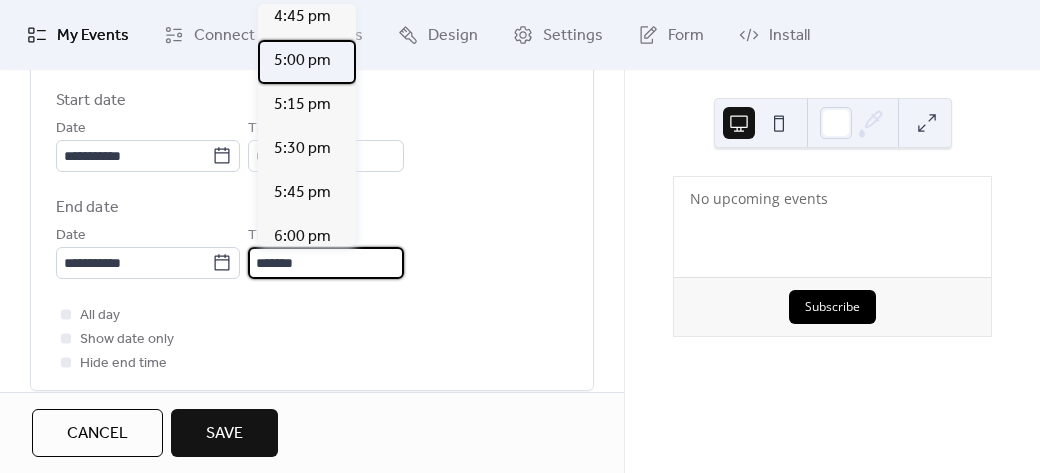 click on "5:00 pm" at bounding box center (302, 61) 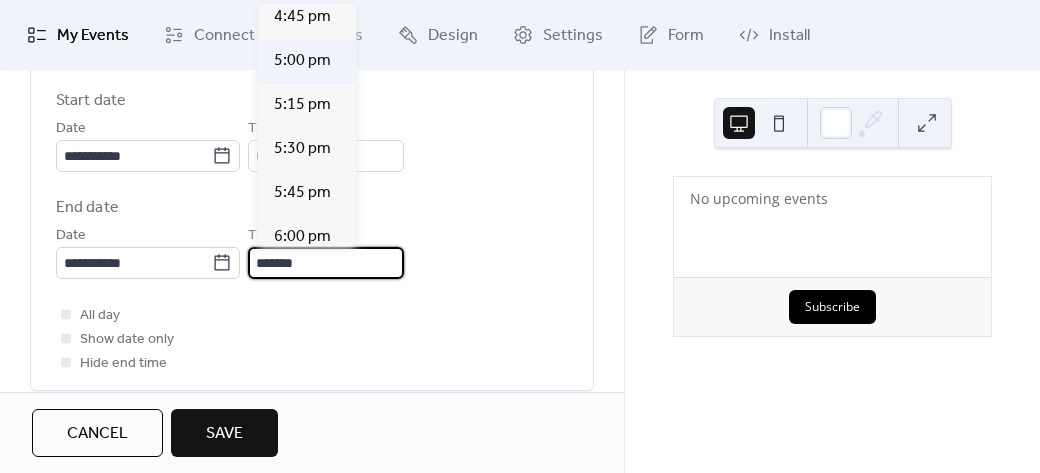 type on "*******" 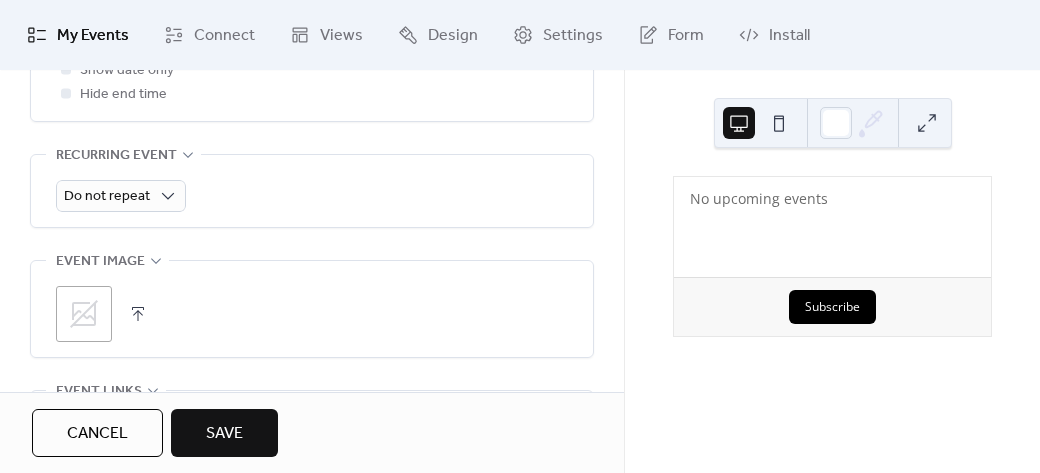 scroll, scrollTop: 1000, scrollLeft: 0, axis: vertical 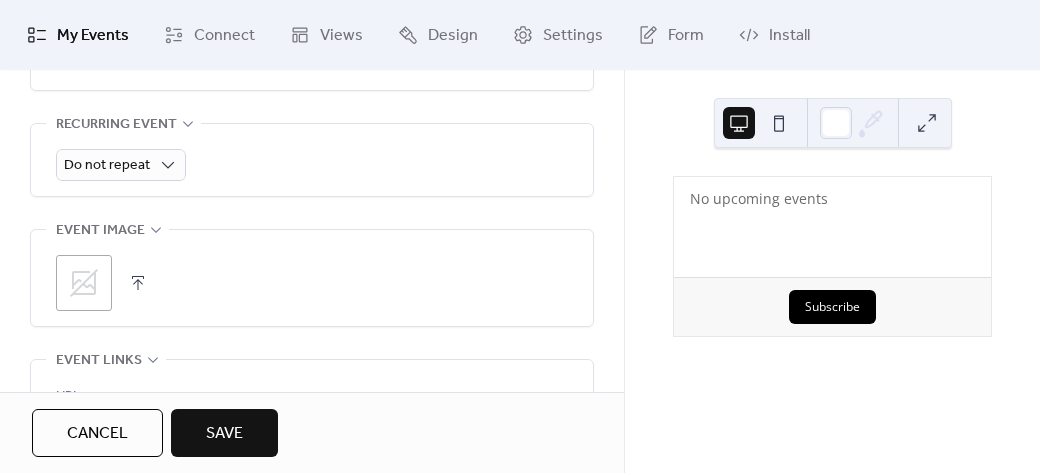 click 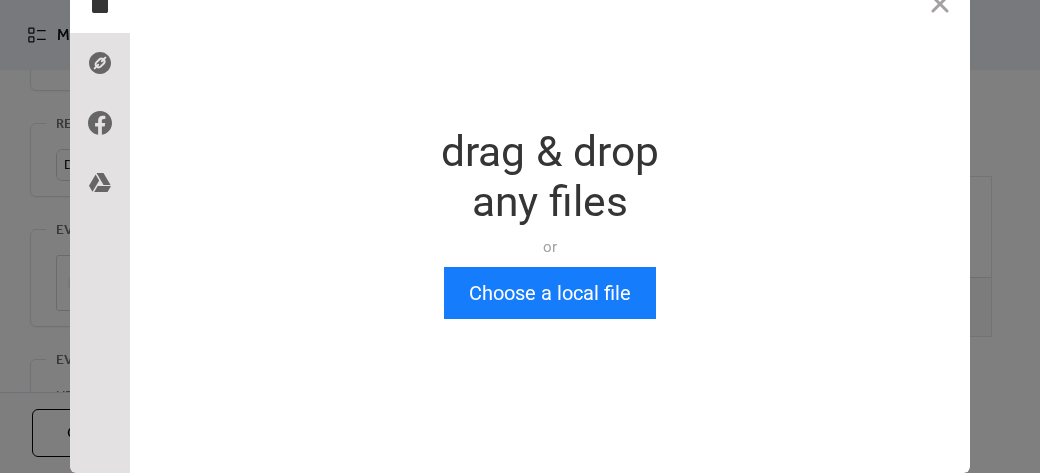 scroll, scrollTop: 86, scrollLeft: 0, axis: vertical 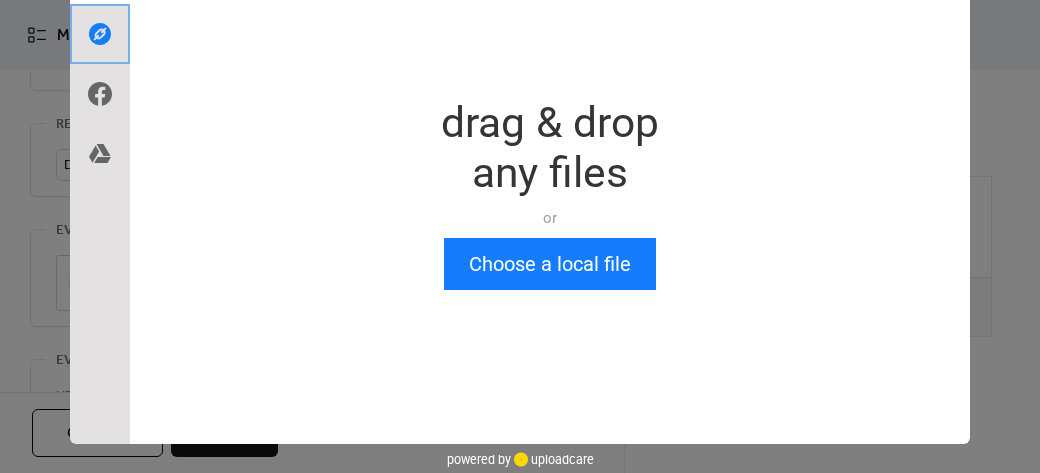 click 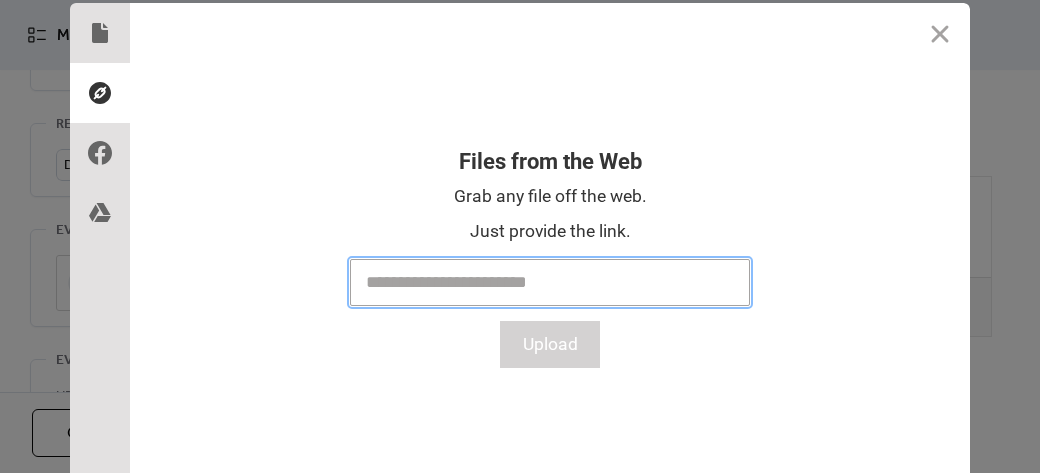 scroll, scrollTop: 0, scrollLeft: 0, axis: both 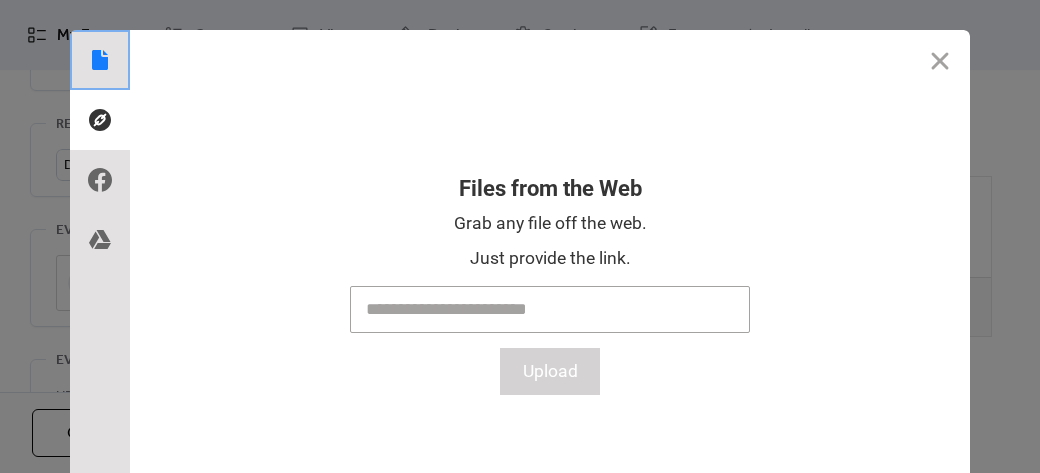click 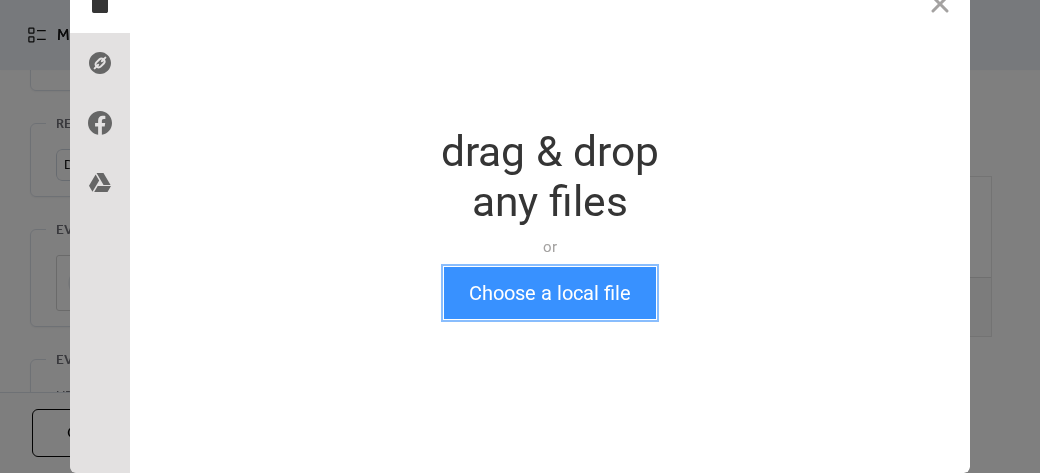 scroll, scrollTop: 86, scrollLeft: 0, axis: vertical 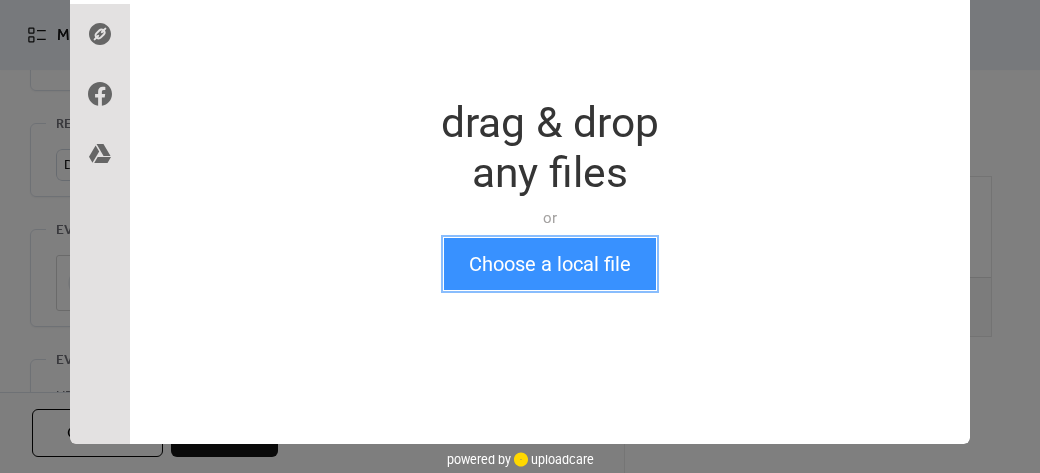 click on "Choose a local file" at bounding box center [550, 264] 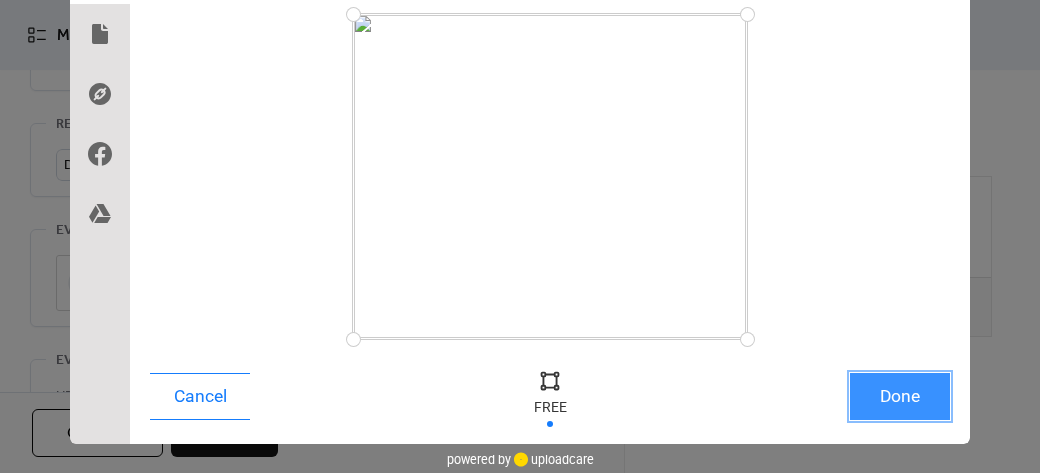 click on "Done" at bounding box center (900, 396) 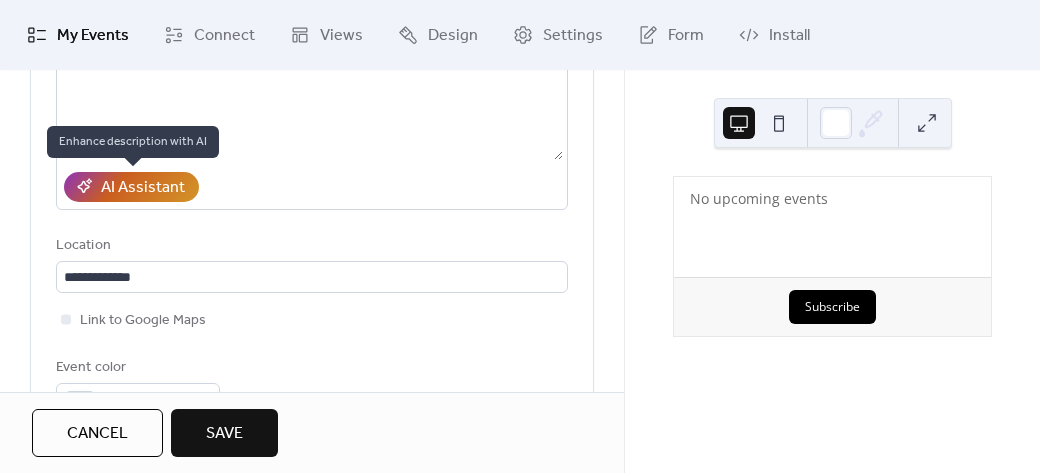 scroll, scrollTop: 0, scrollLeft: 0, axis: both 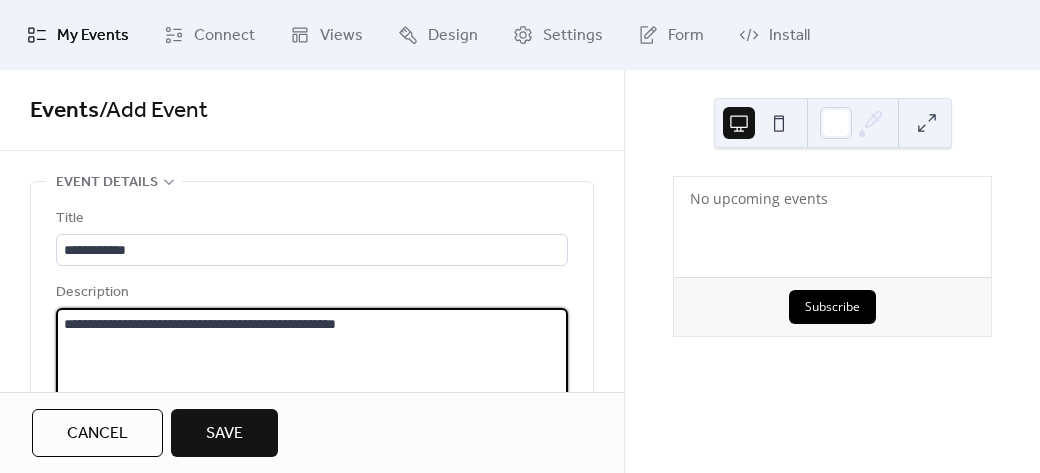 drag, startPoint x: 438, startPoint y: 341, endPoint x: -186, endPoint y: 255, distance: 629.8984 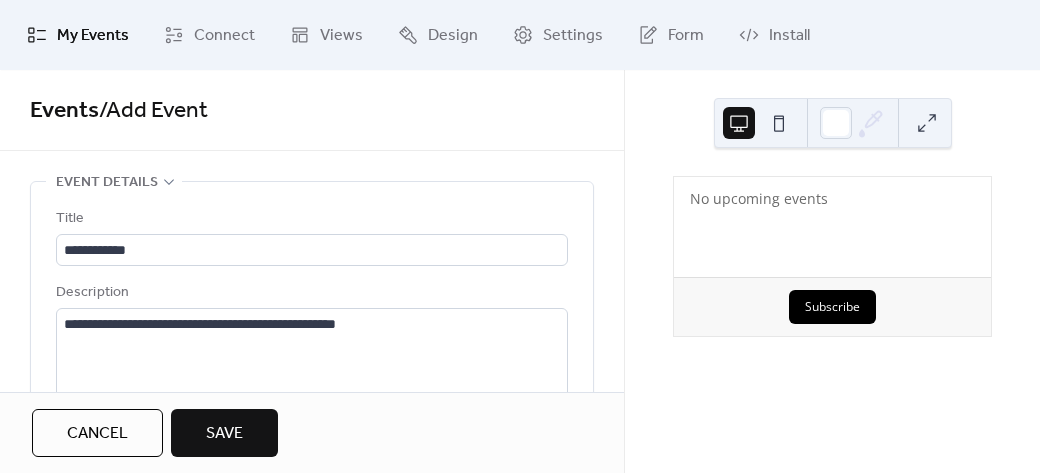 click on "My Events" at bounding box center (93, 36) 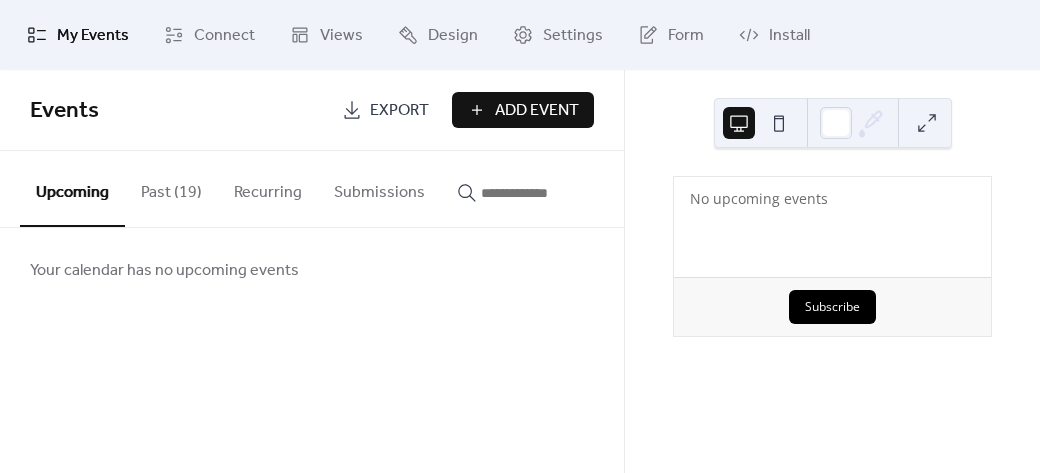 click on "Past (19)" at bounding box center (171, 188) 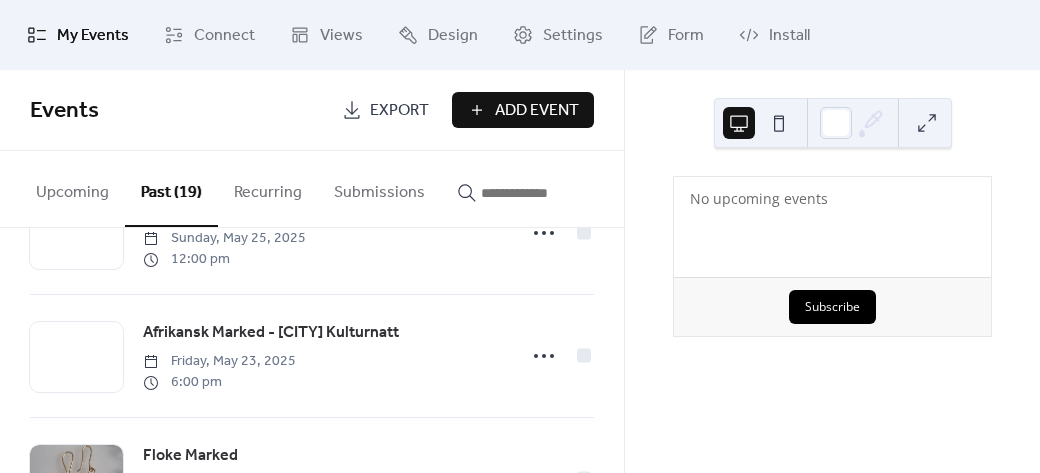 scroll, scrollTop: 600, scrollLeft: 0, axis: vertical 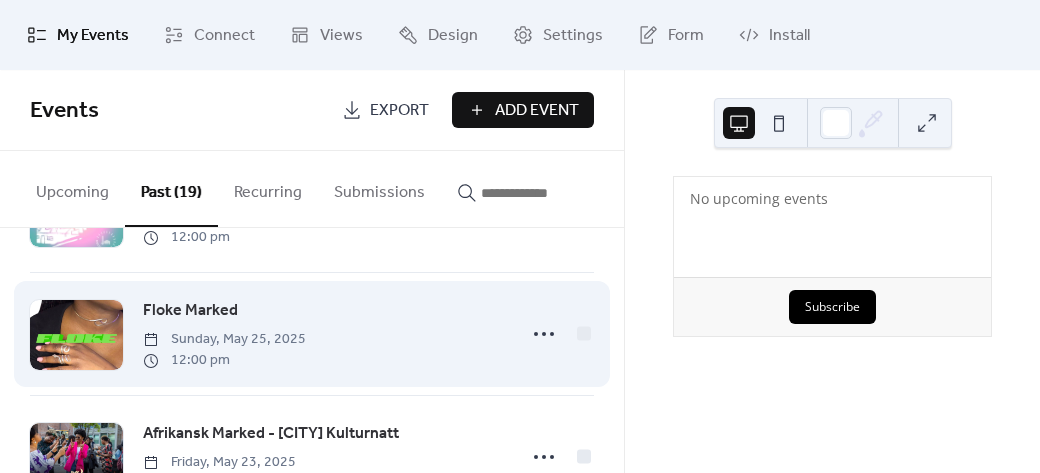 click at bounding box center (76, 335) 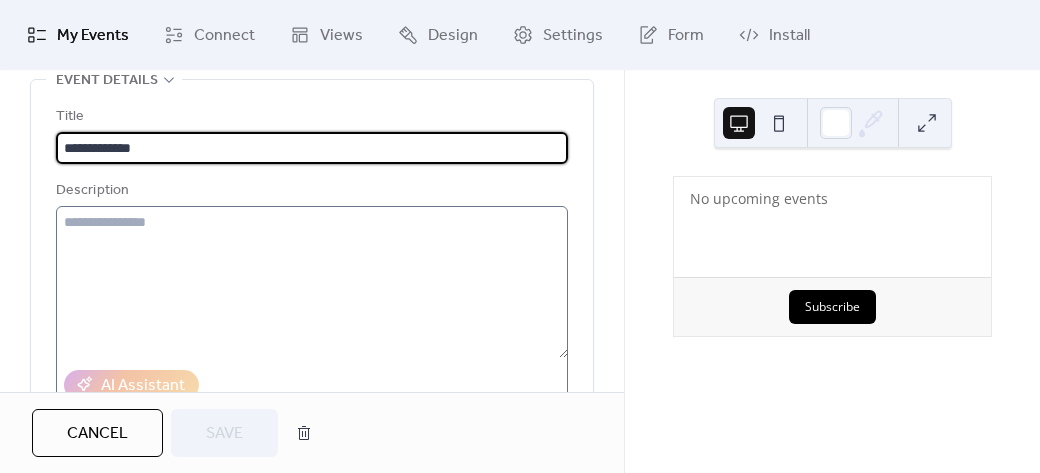 scroll, scrollTop: 100, scrollLeft: 0, axis: vertical 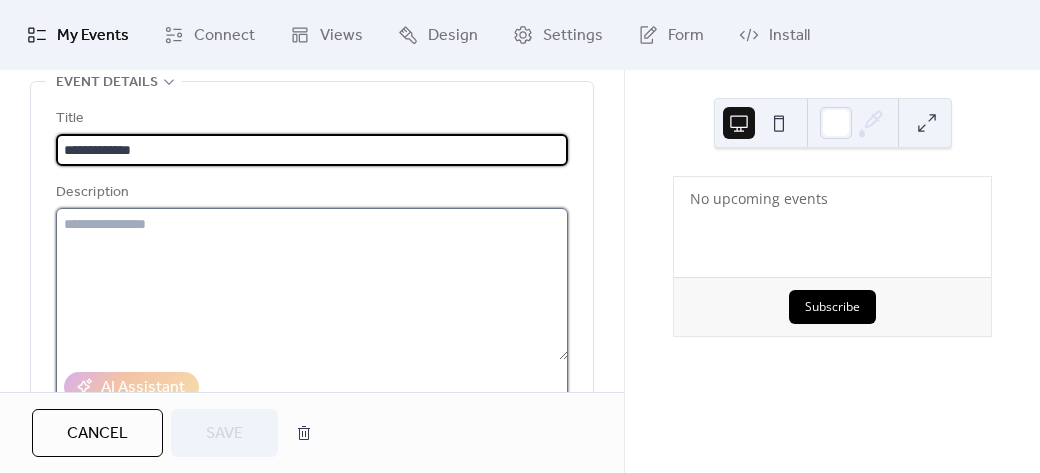 click at bounding box center (312, 284) 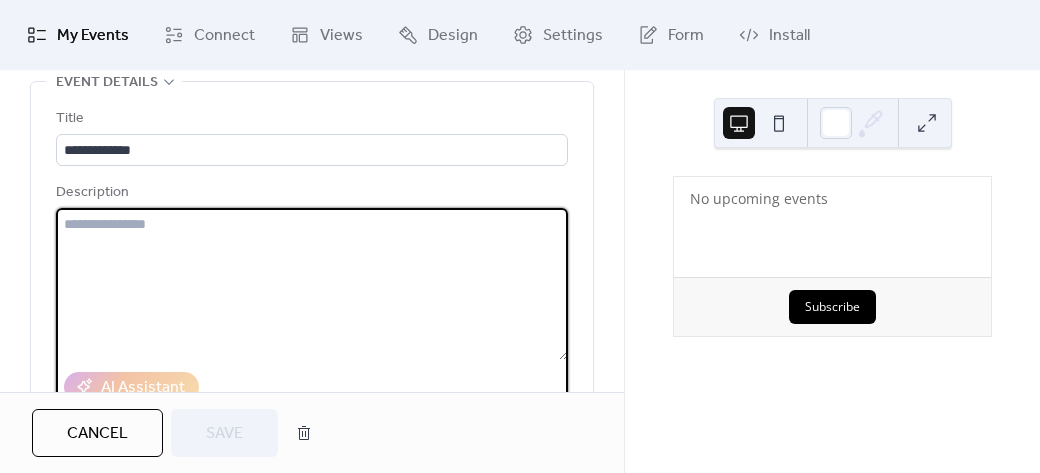 paste on "**********" 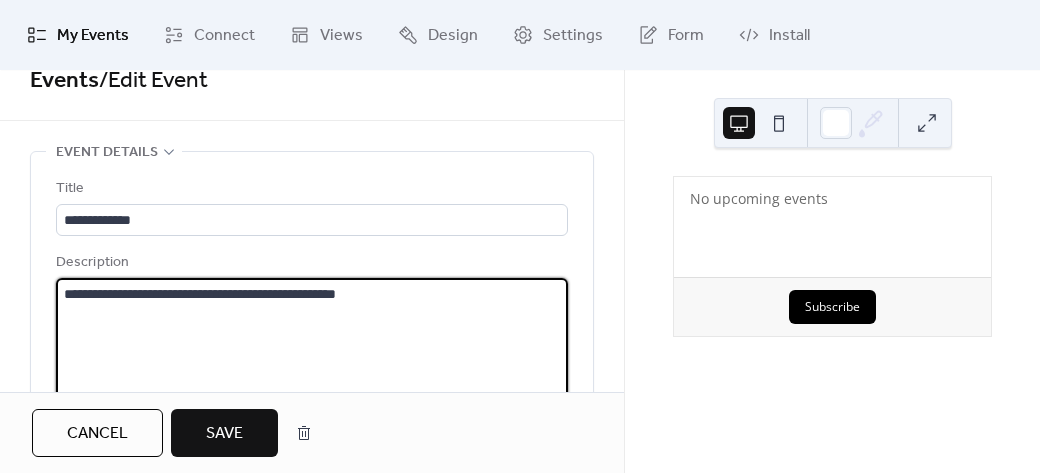 scroll, scrollTop: 0, scrollLeft: 0, axis: both 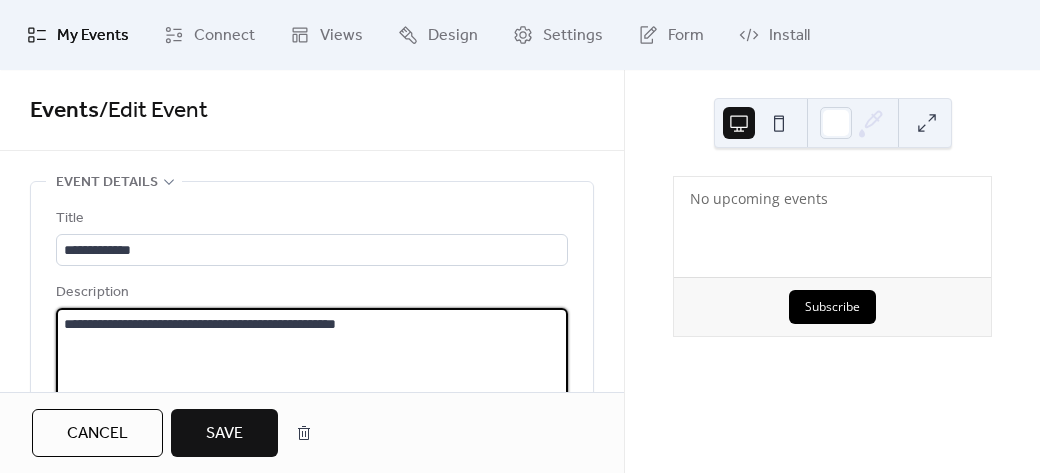 type on "**********" 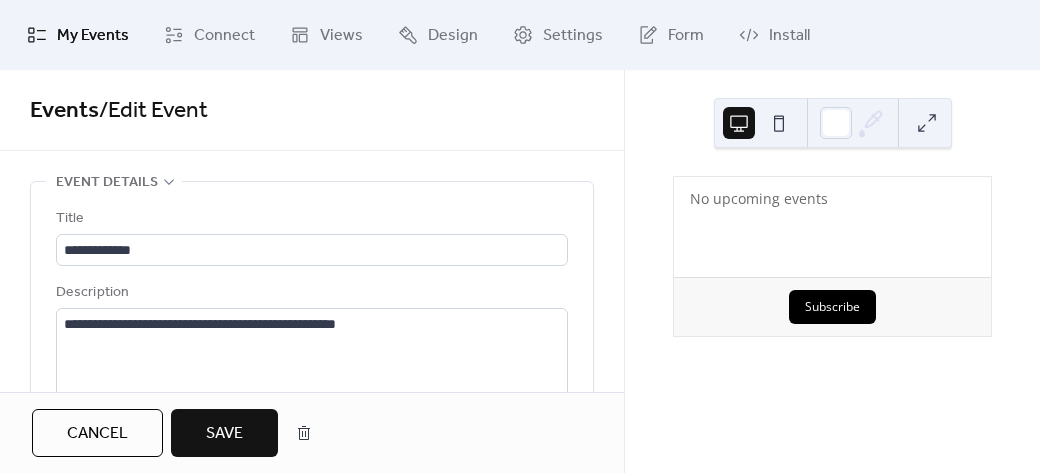 click 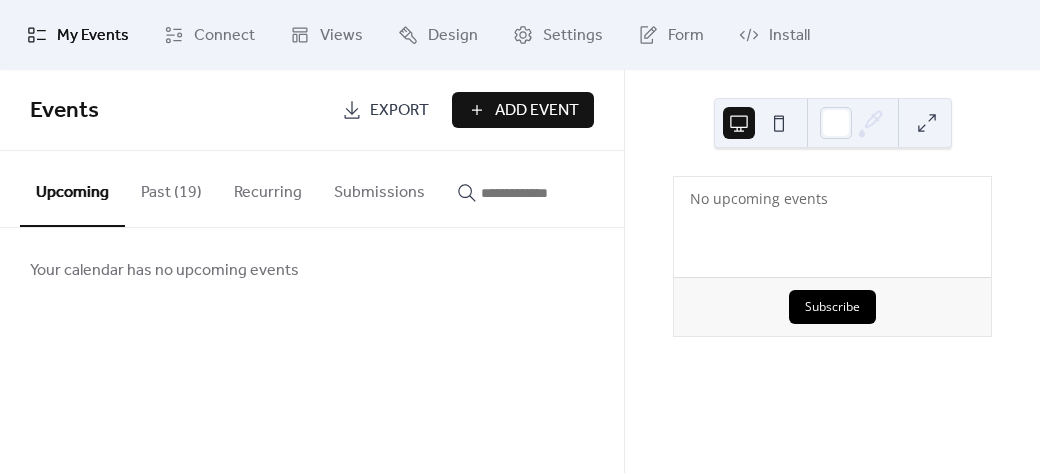 click on "Past (19)" at bounding box center [171, 188] 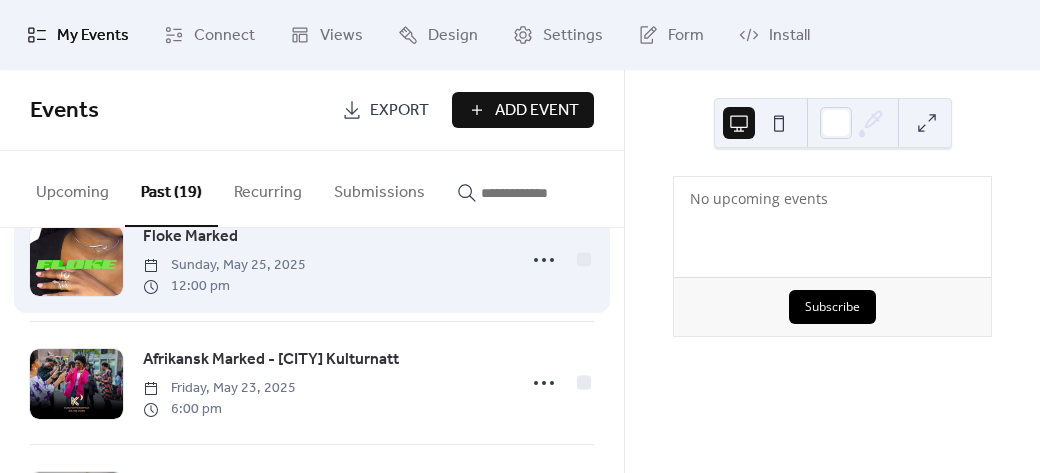 scroll, scrollTop: 700, scrollLeft: 0, axis: vertical 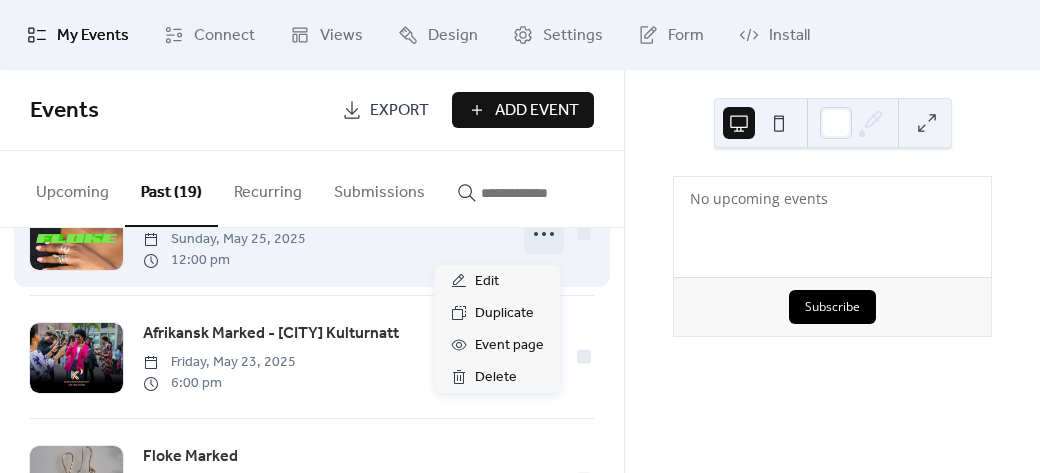 click 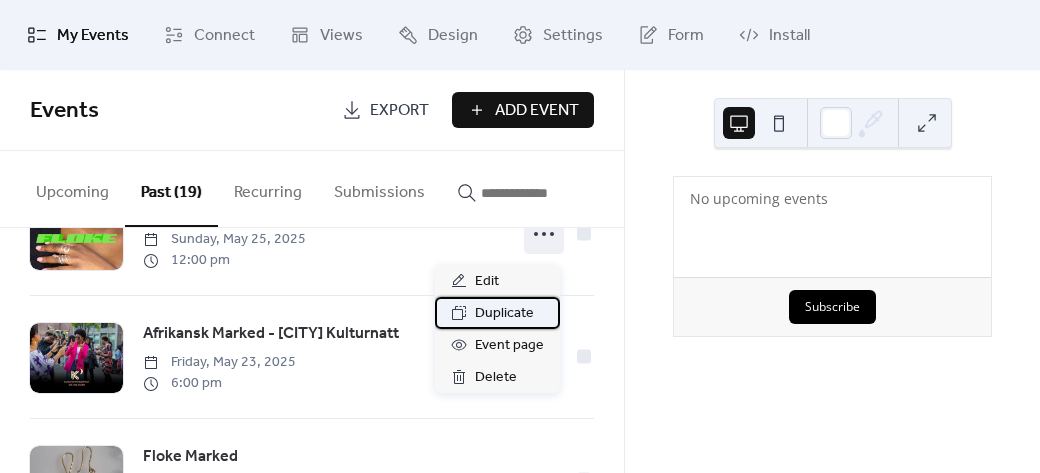 click on "Duplicate" at bounding box center (504, 314) 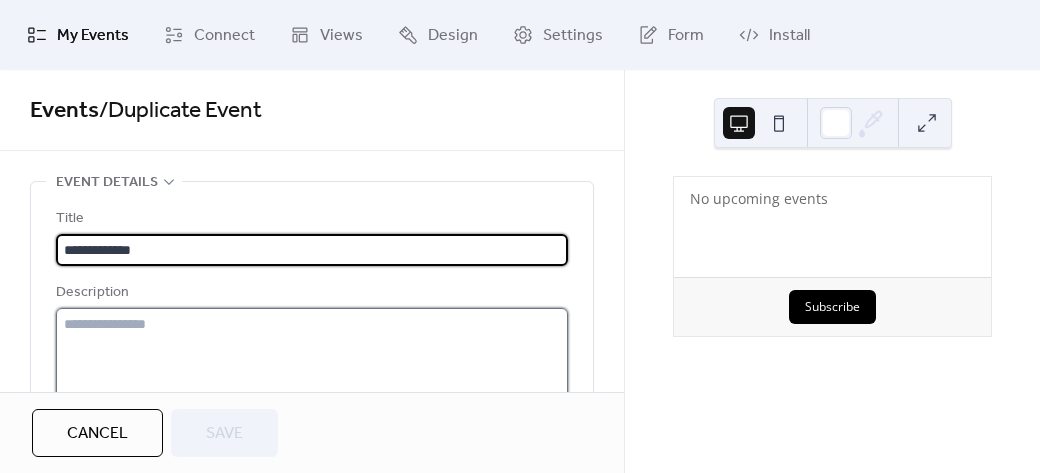 click at bounding box center [312, 384] 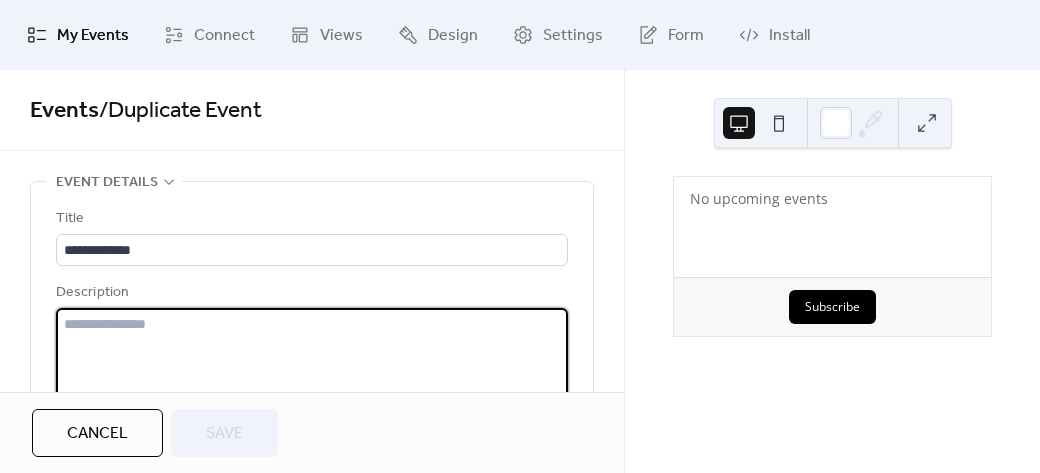 paste on "**********" 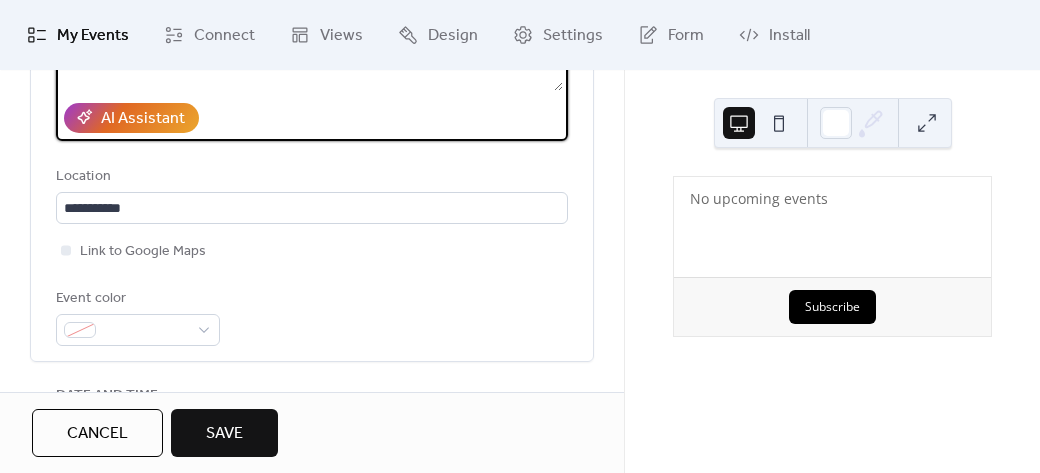scroll, scrollTop: 400, scrollLeft: 0, axis: vertical 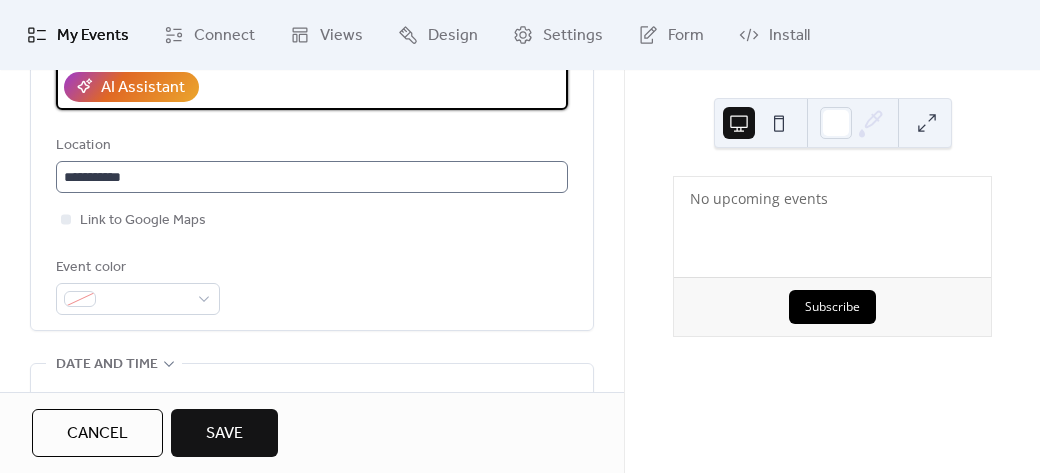 type on "**********" 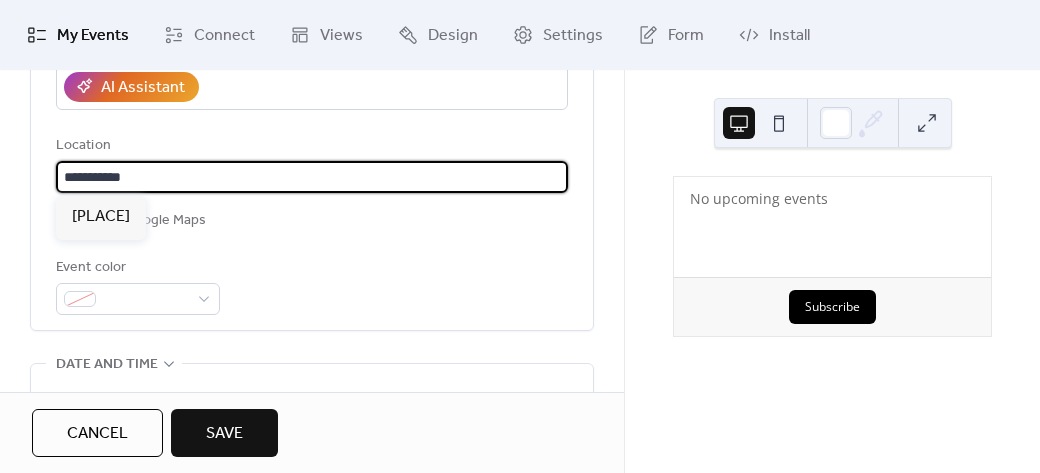scroll, scrollTop: 0, scrollLeft: 0, axis: both 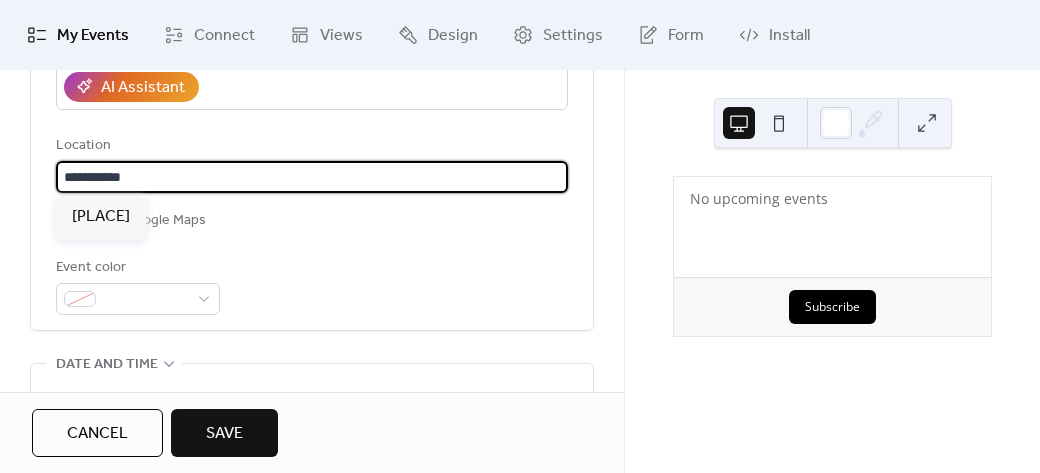 drag, startPoint x: 138, startPoint y: 177, endPoint x: 7, endPoint y: 172, distance: 131.09538 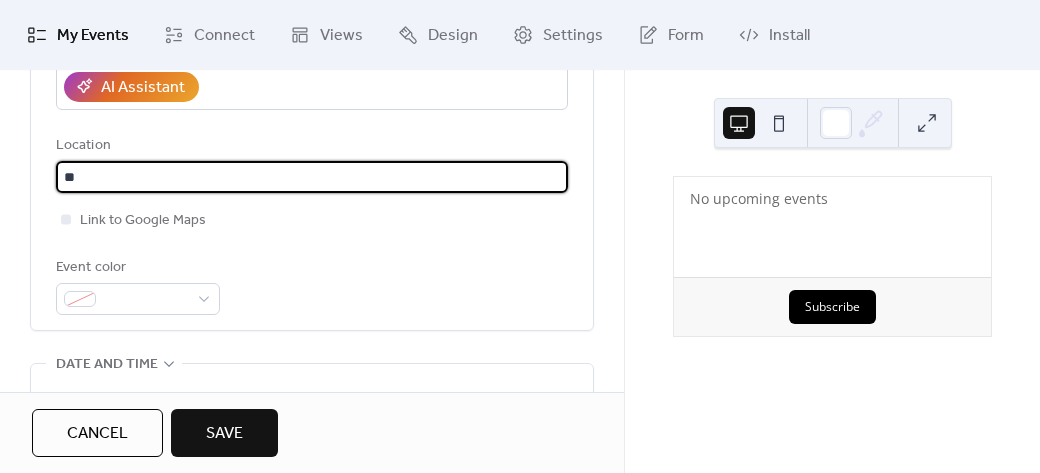 type on "*" 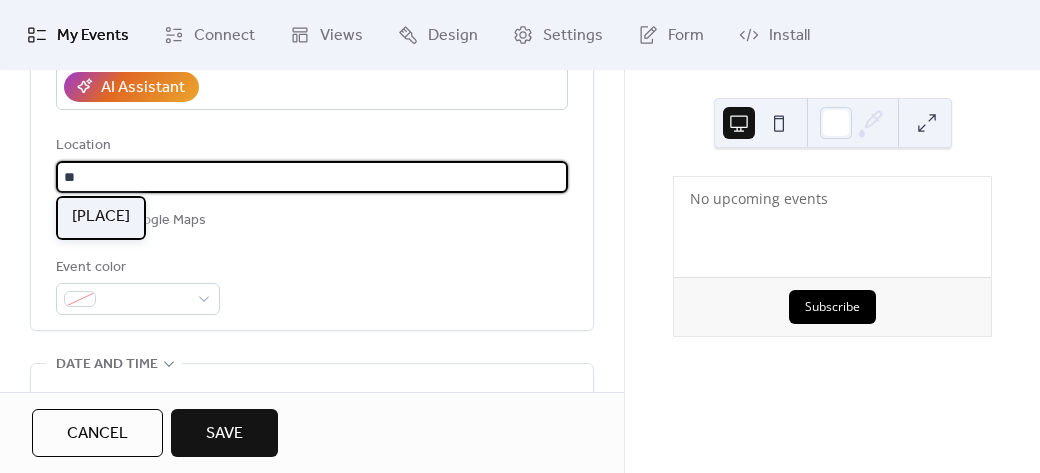 click on "[PLACE]" at bounding box center (101, 218) 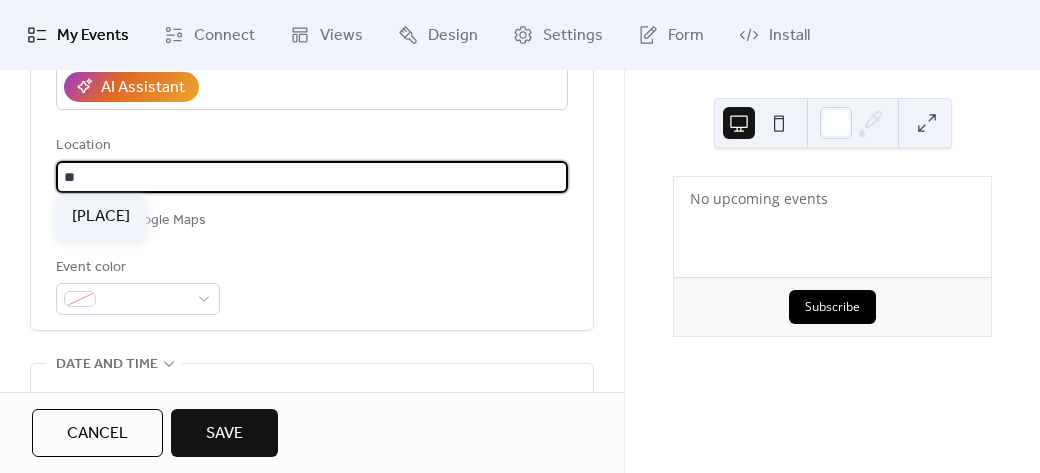 type on "**********" 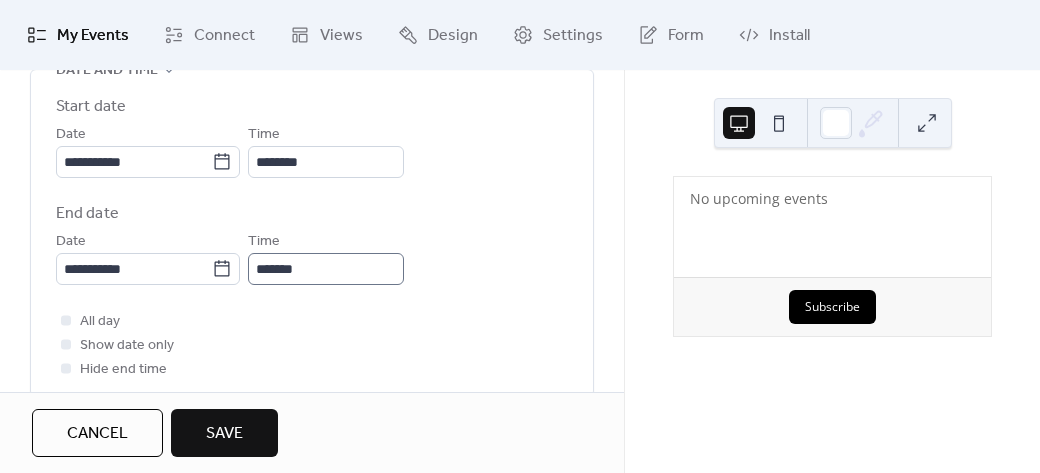 scroll, scrollTop: 700, scrollLeft: 0, axis: vertical 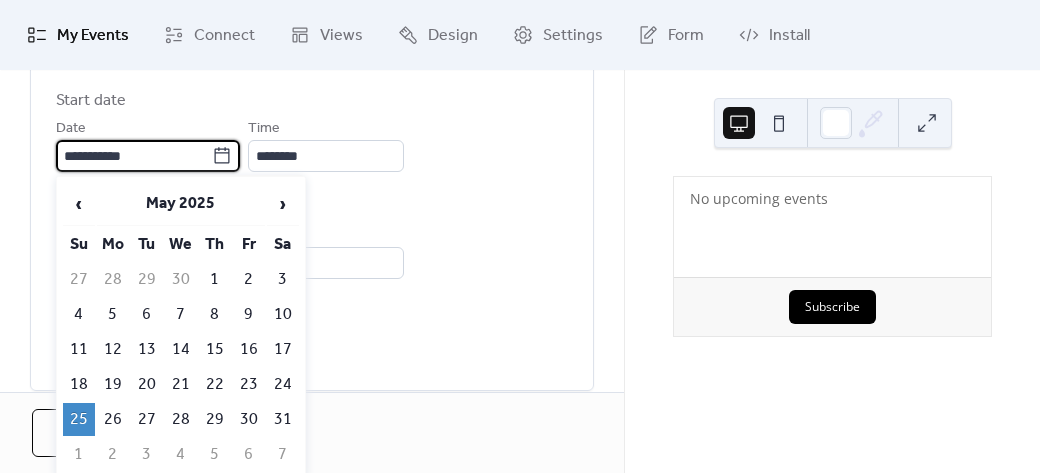 click on "**********" at bounding box center (148, 156) 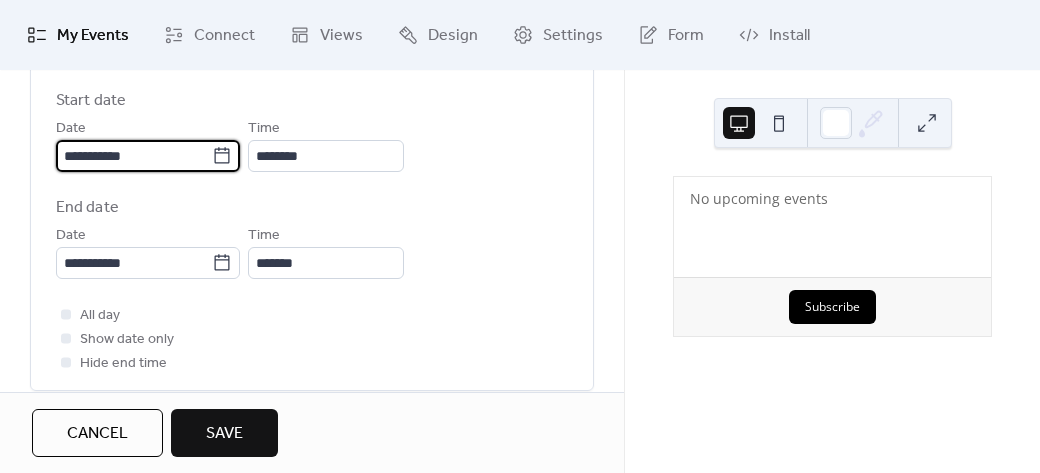 click on "**********" at bounding box center (148, 156) 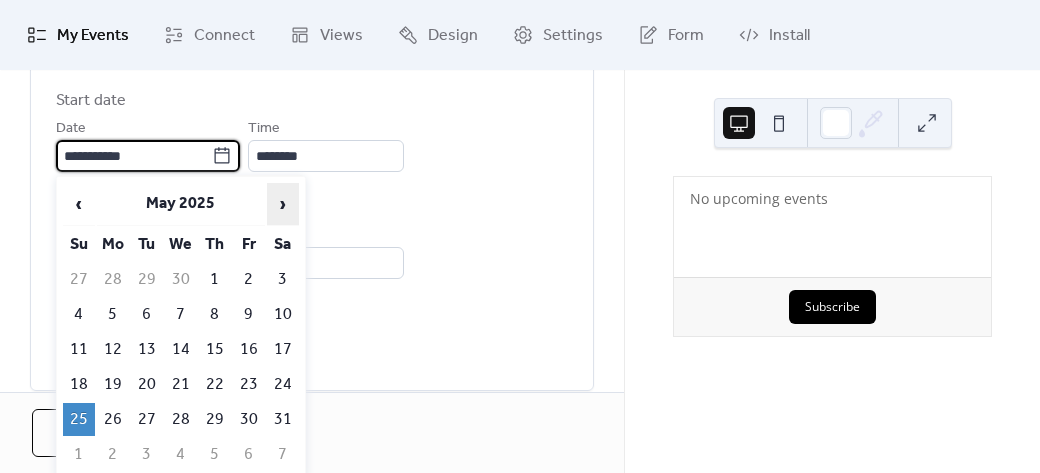 click on "›" at bounding box center (283, 204) 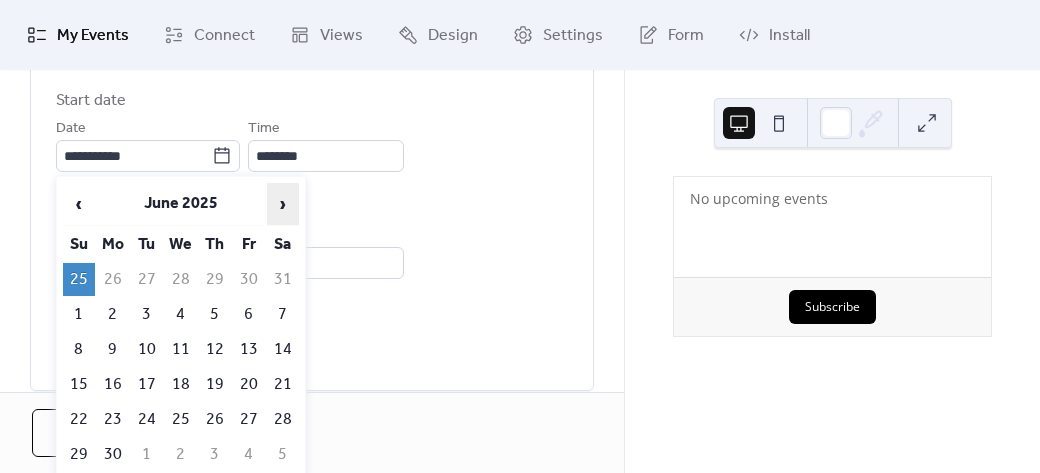 click on "›" at bounding box center [283, 204] 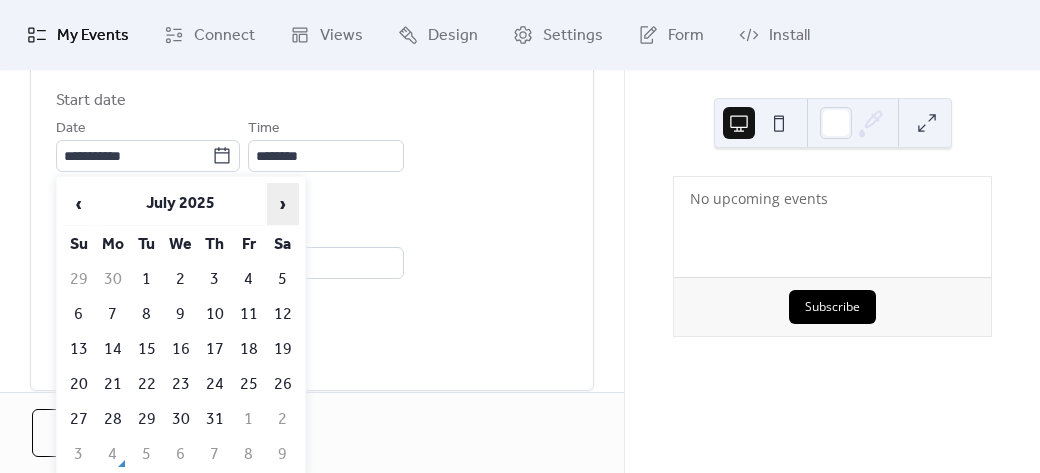 click on "›" at bounding box center [283, 204] 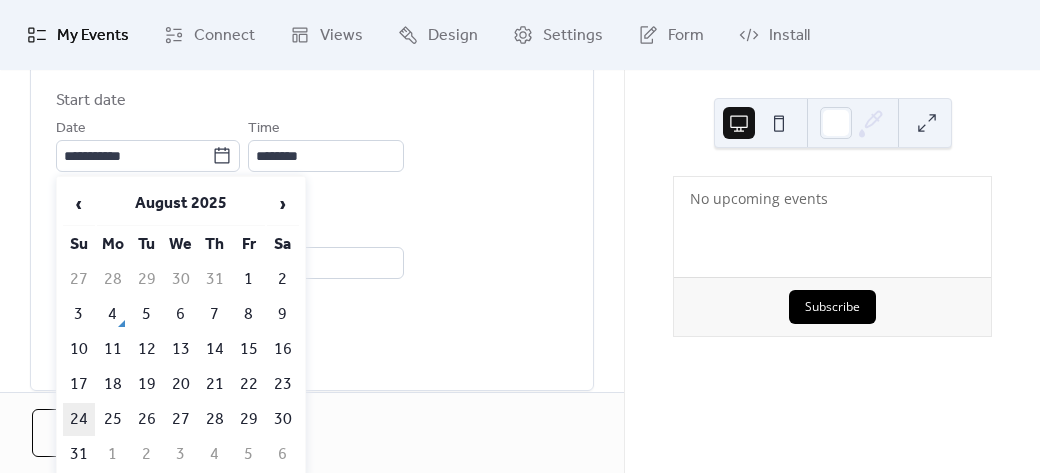 click on "24" at bounding box center (79, 419) 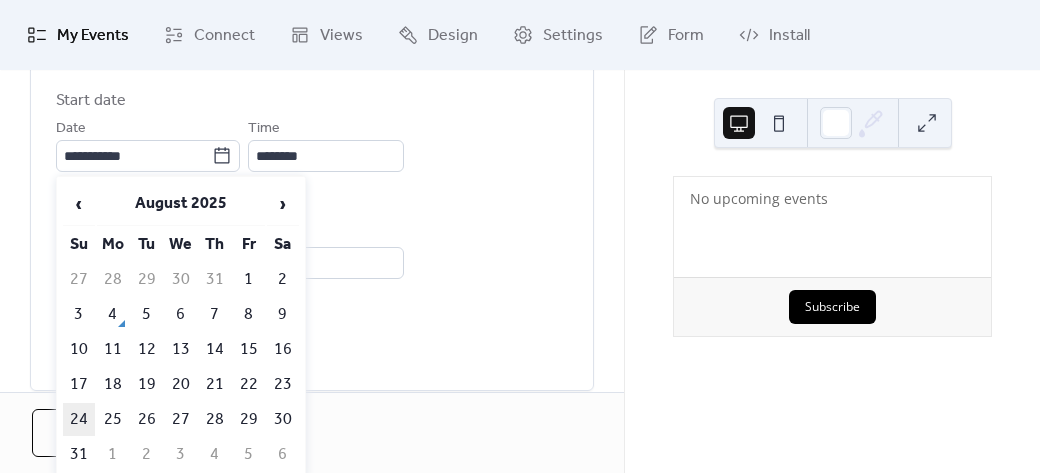 type on "**********" 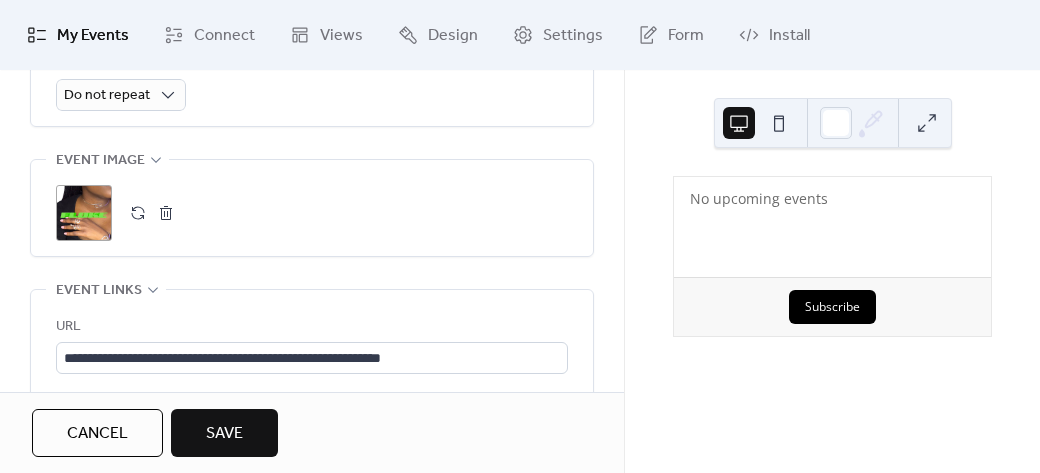 scroll, scrollTop: 1100, scrollLeft: 0, axis: vertical 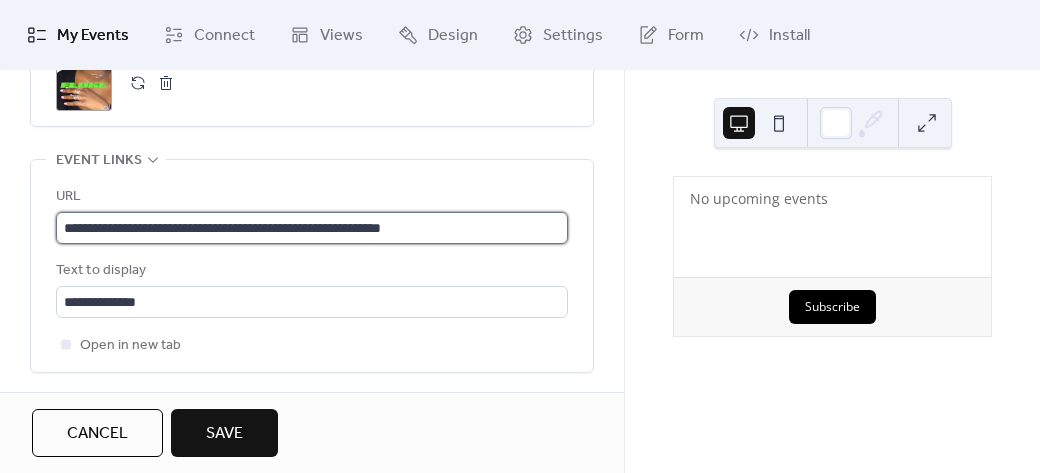 click on "**********" at bounding box center [309, 228] 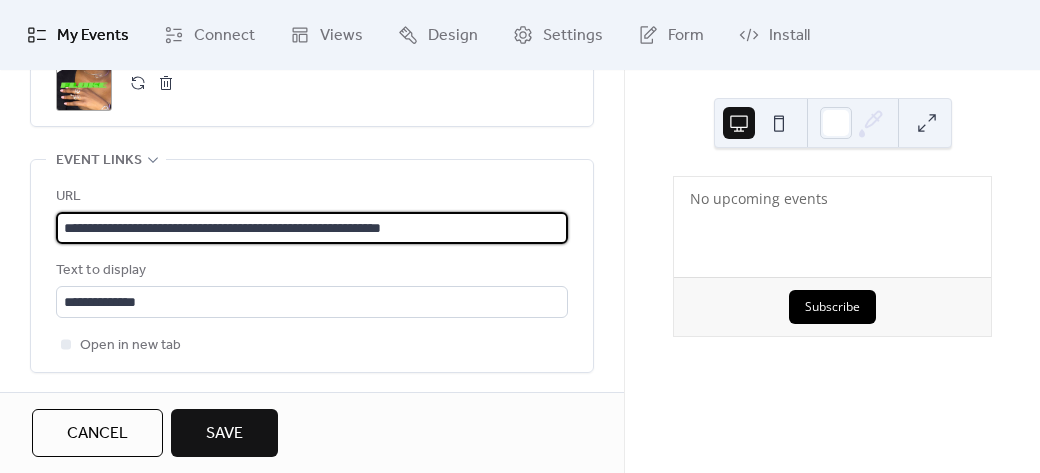 scroll, scrollTop: 1, scrollLeft: 0, axis: vertical 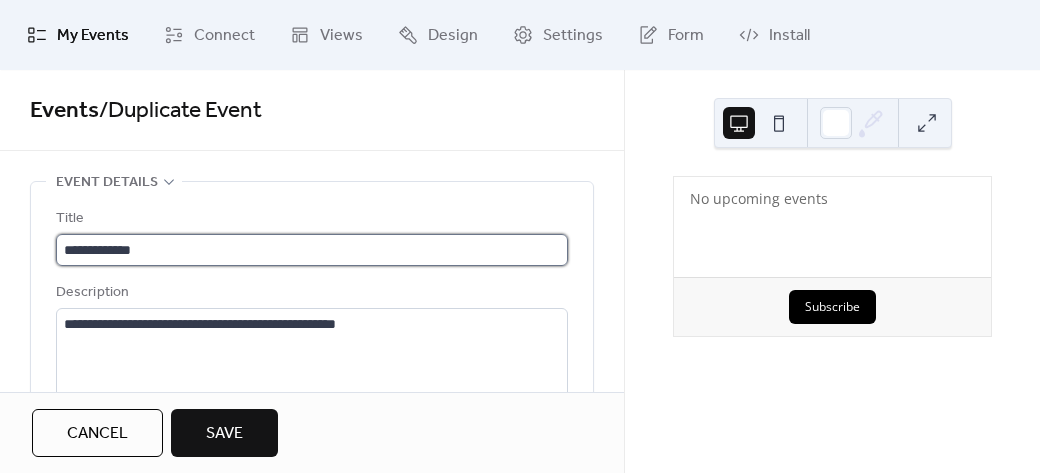click on "**********" at bounding box center (312, 250) 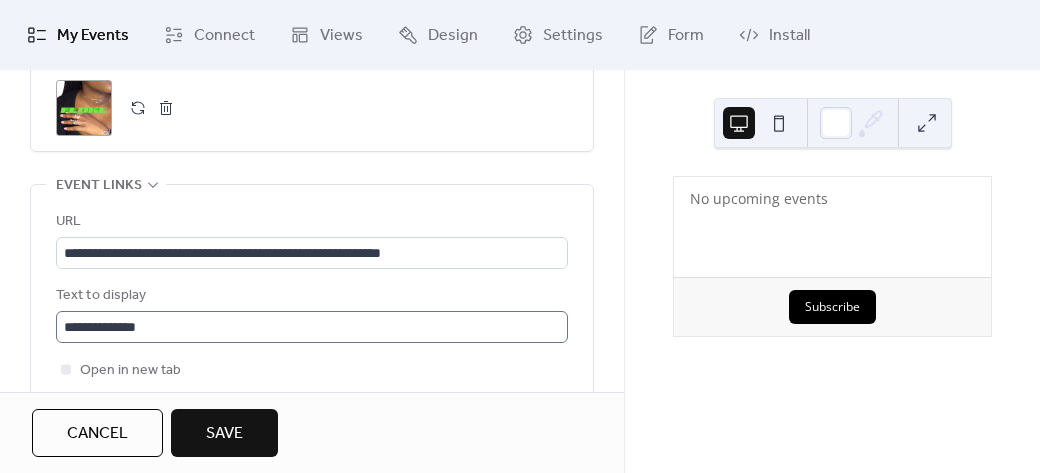 scroll, scrollTop: 1200, scrollLeft: 0, axis: vertical 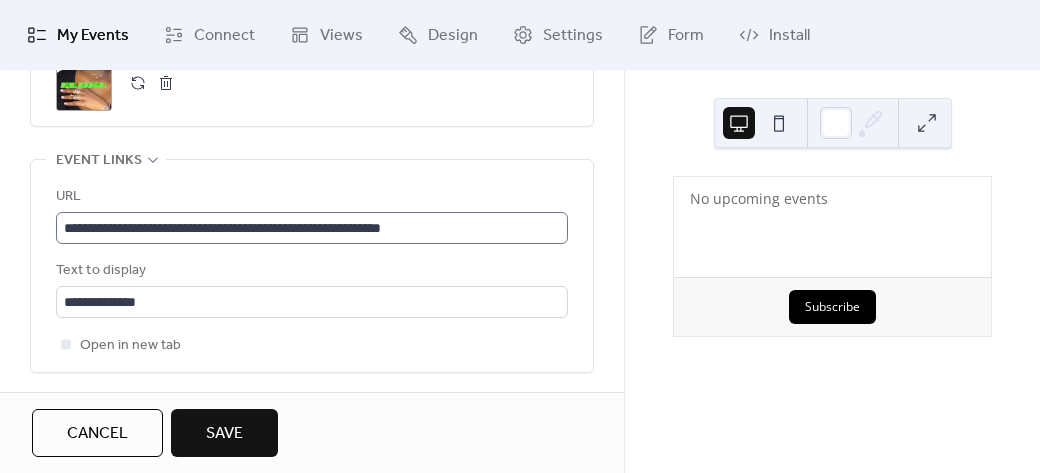 type on "**********" 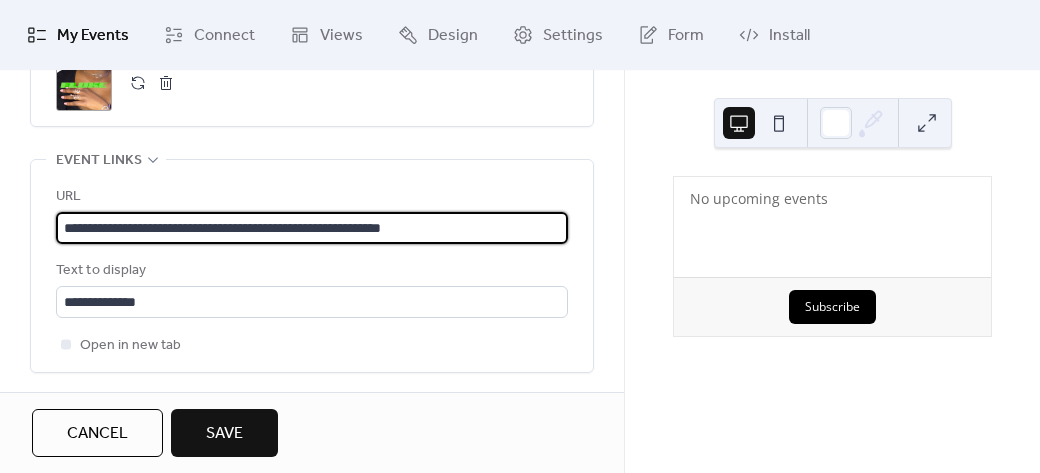 scroll, scrollTop: 1, scrollLeft: 0, axis: vertical 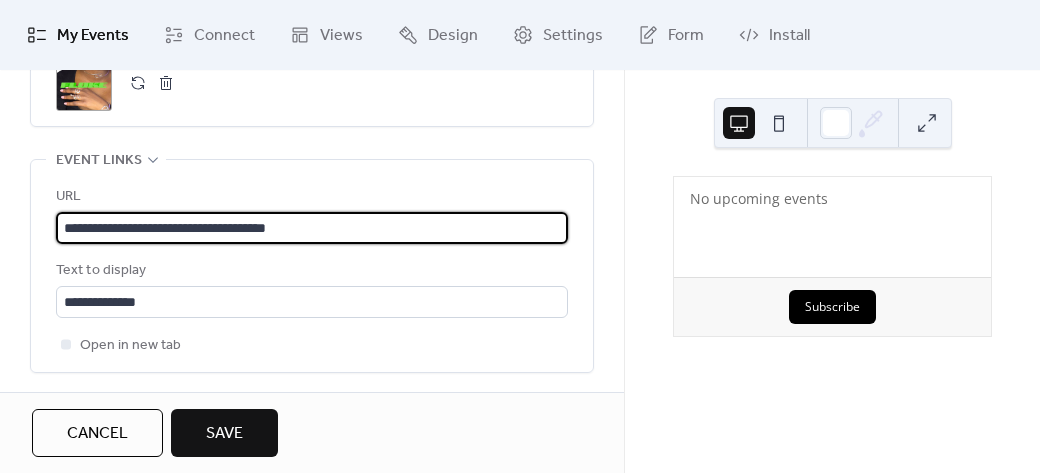 type on "**********" 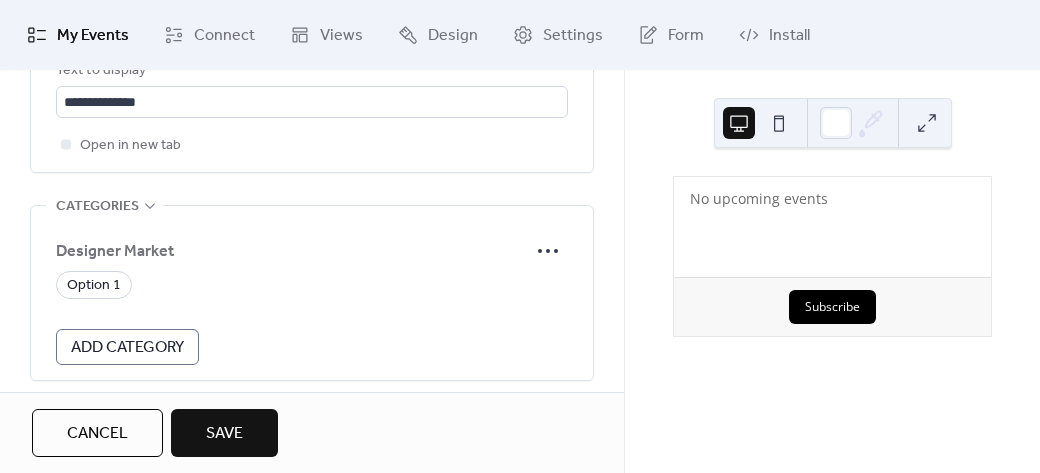scroll, scrollTop: 1480, scrollLeft: 0, axis: vertical 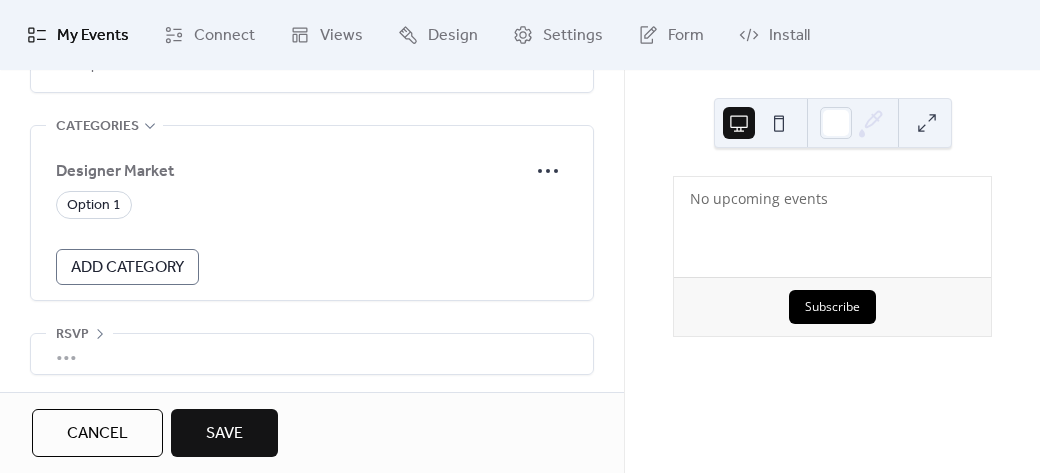 click on "•••" at bounding box center (312, 354) 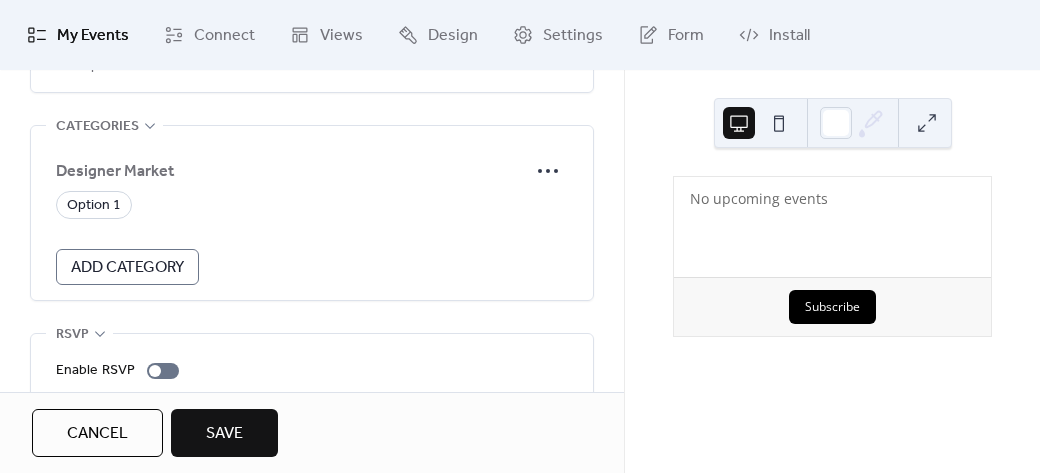 scroll, scrollTop: 1480, scrollLeft: 0, axis: vertical 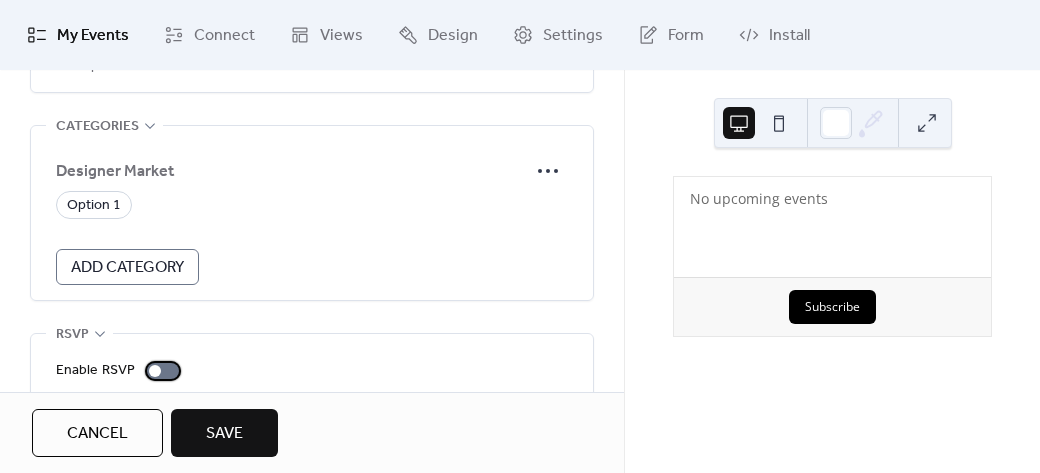 click at bounding box center [155, 371] 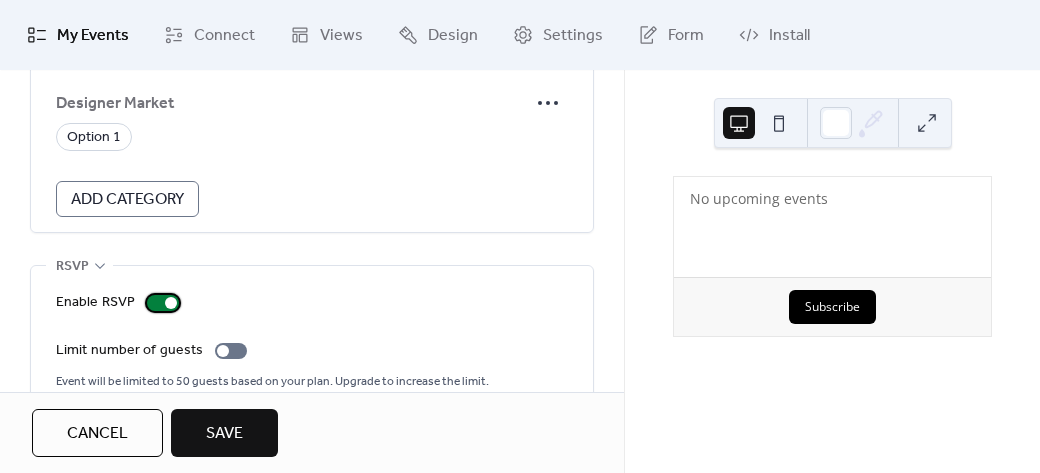 scroll, scrollTop: 1578, scrollLeft: 0, axis: vertical 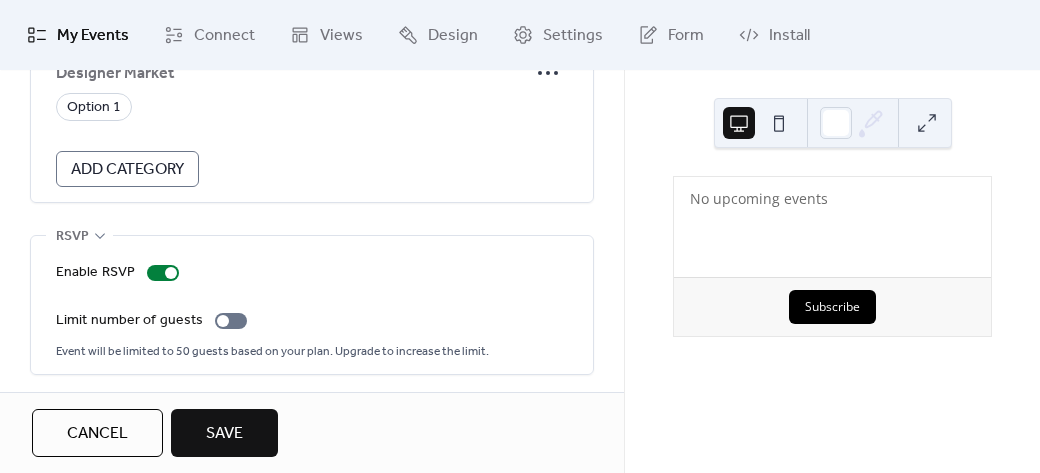 click on "Save" at bounding box center (224, 434) 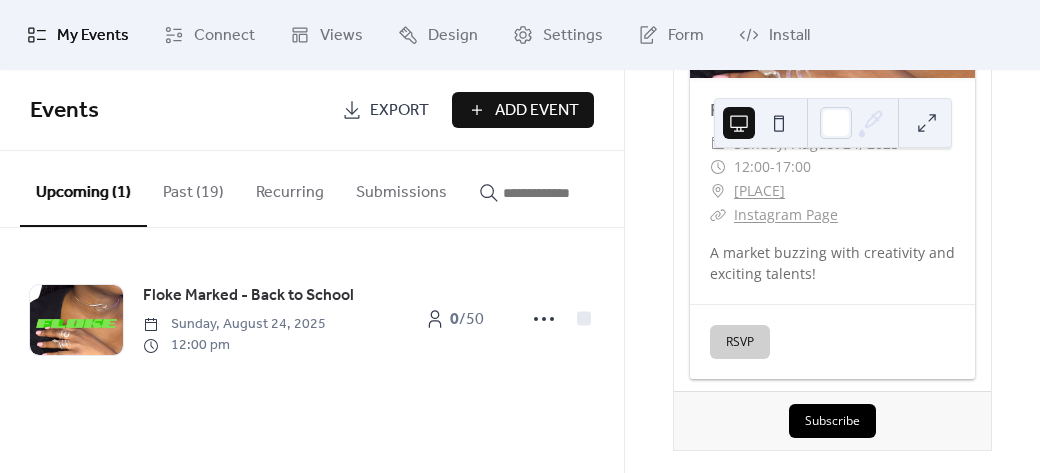 scroll, scrollTop: 259, scrollLeft: 0, axis: vertical 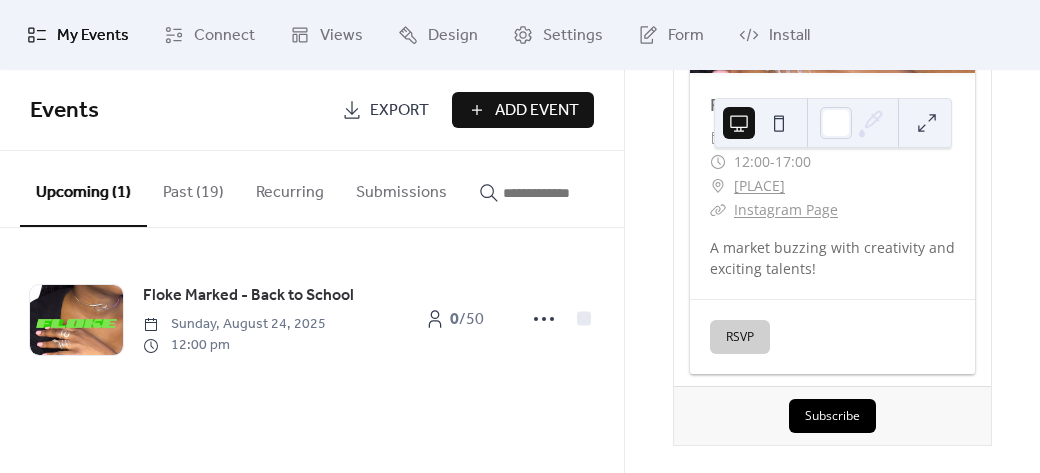 click on "Add Event" at bounding box center (537, 111) 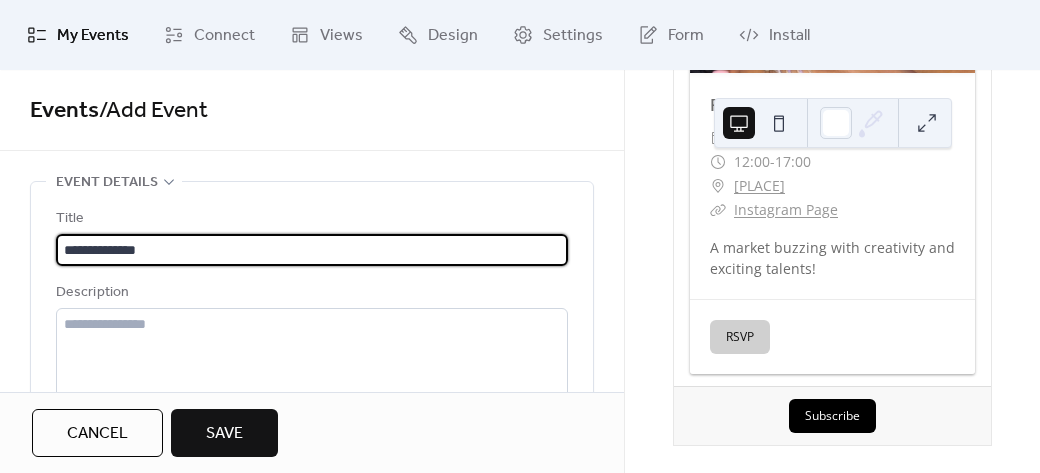 type on "**********" 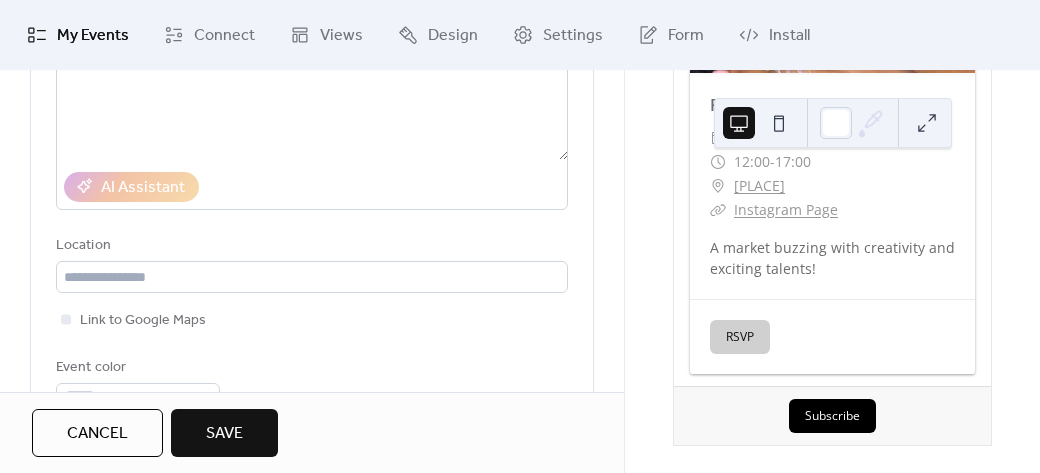 scroll, scrollTop: 400, scrollLeft: 0, axis: vertical 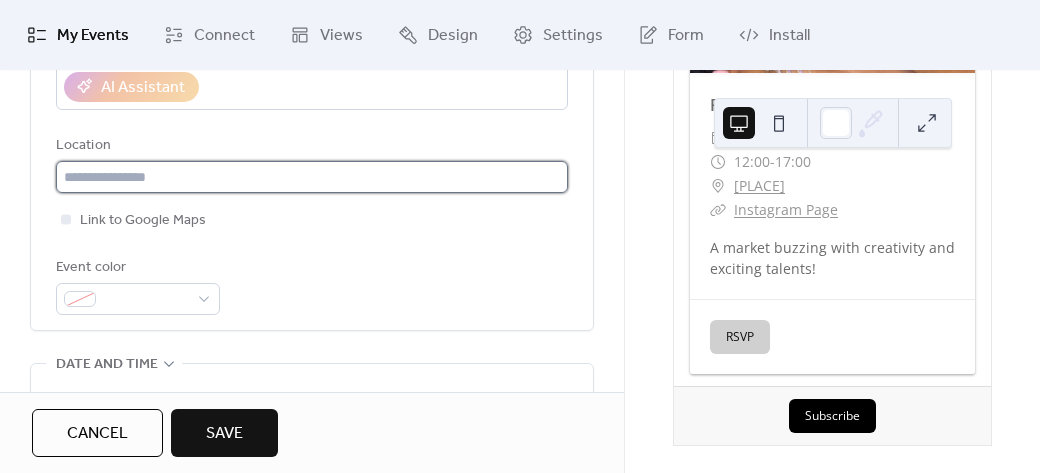 click at bounding box center [312, 177] 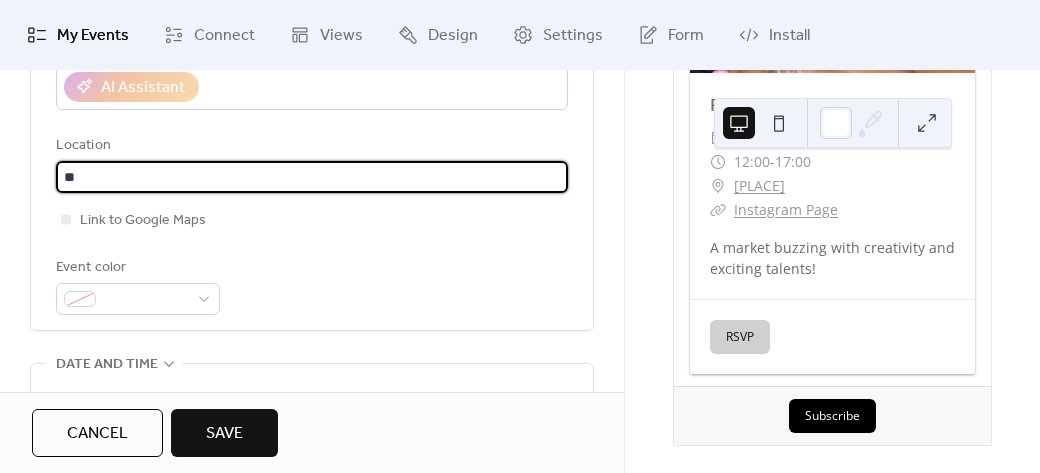 type on "*" 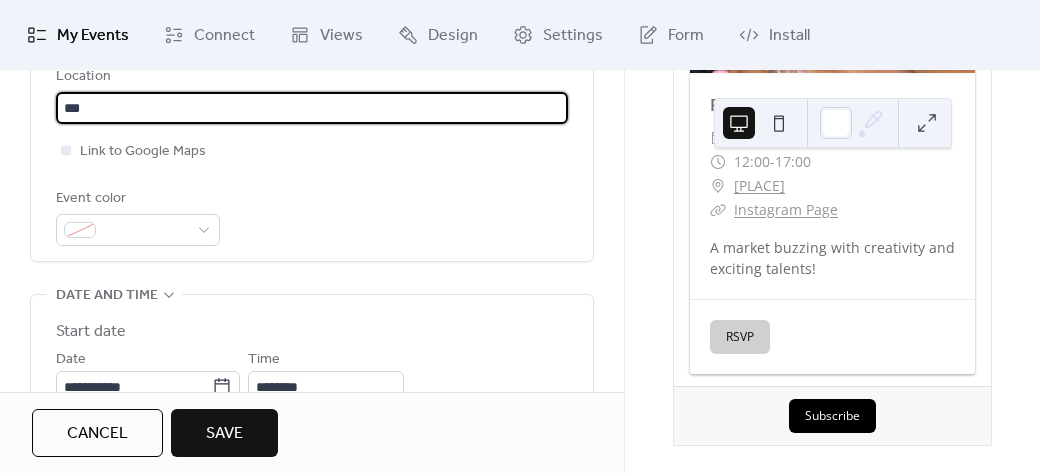 scroll, scrollTop: 500, scrollLeft: 0, axis: vertical 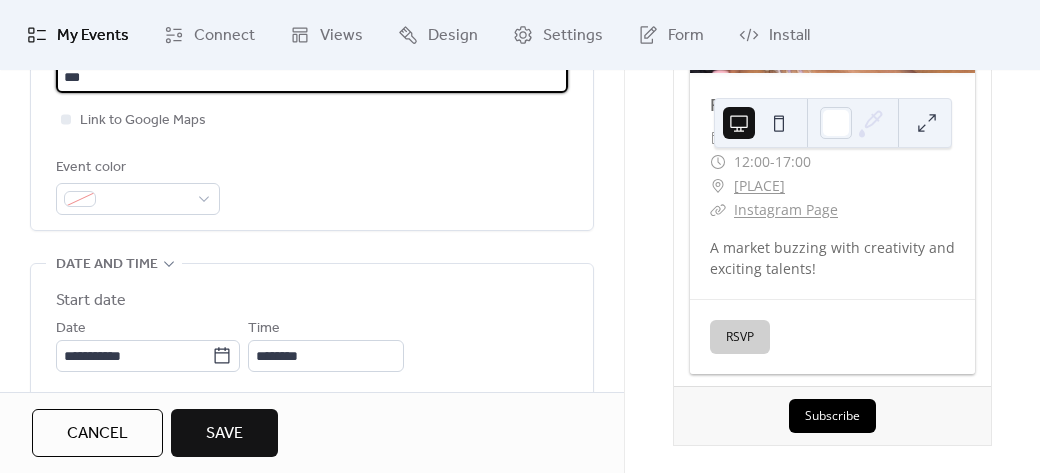 type on "***" 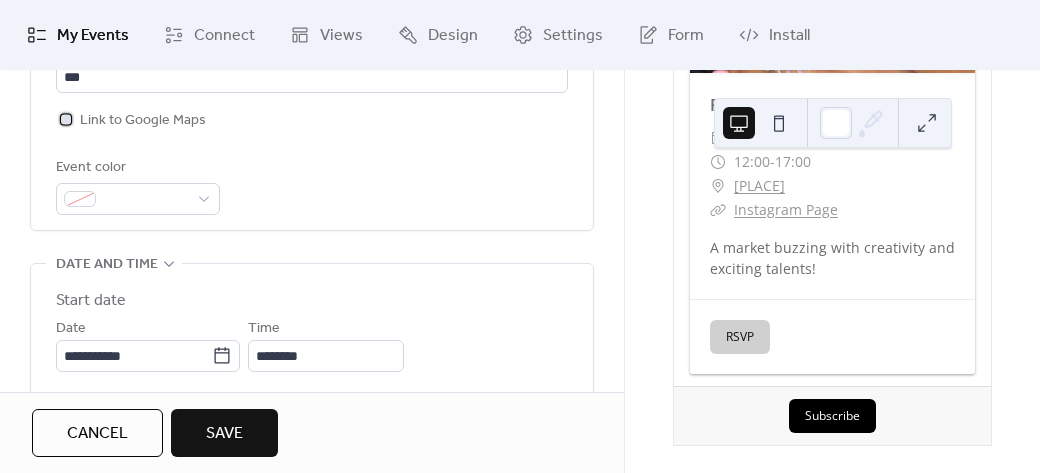 click at bounding box center [66, 119] 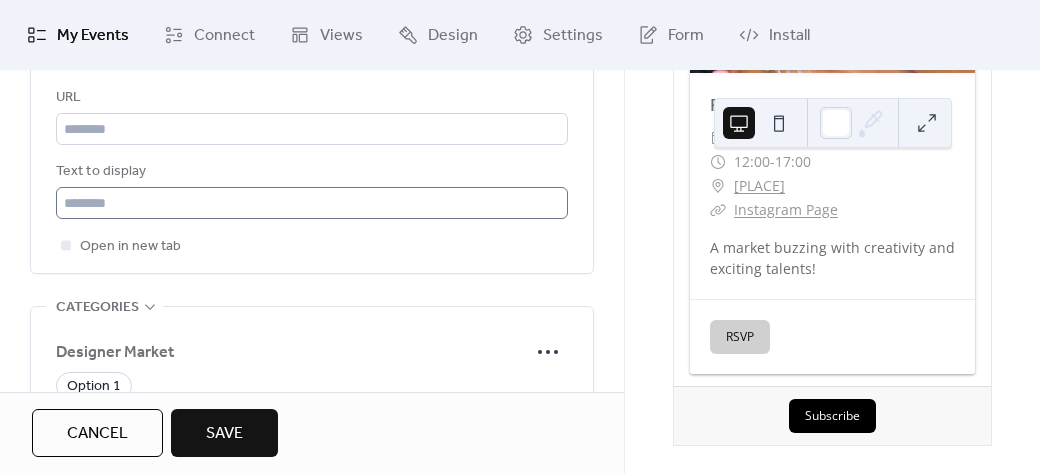 scroll, scrollTop: 1300, scrollLeft: 0, axis: vertical 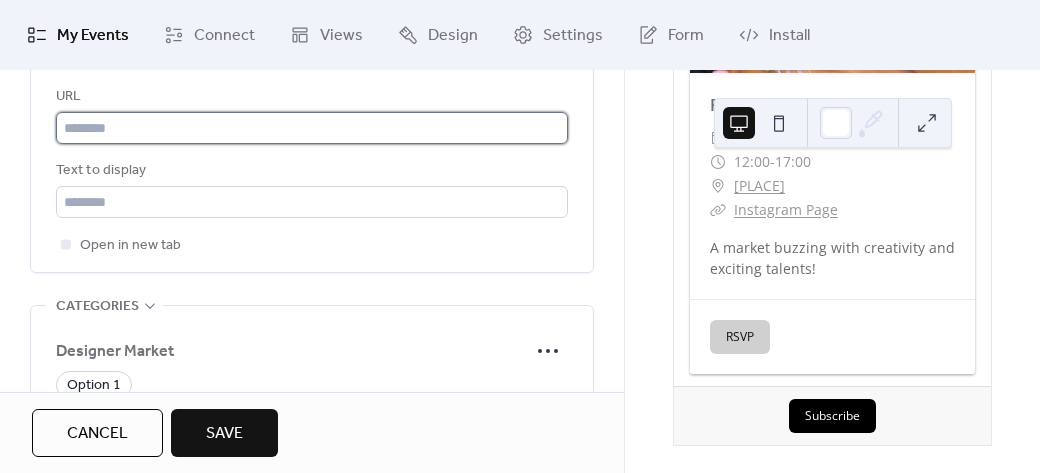 click at bounding box center [312, 128] 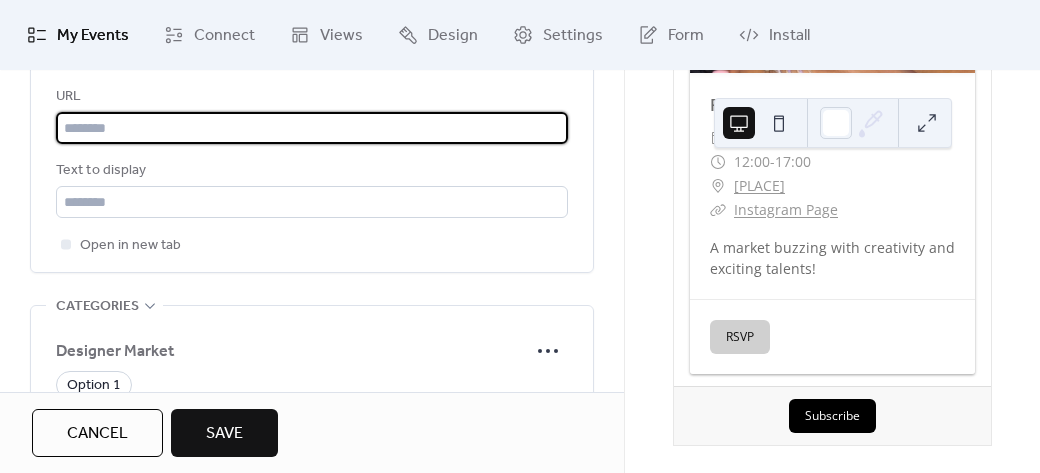 paste on "**********" 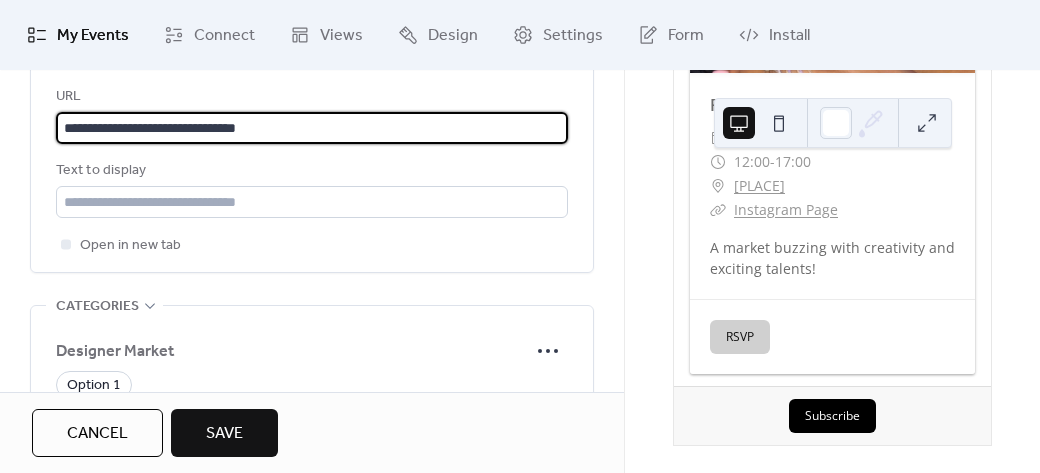 type on "**********" 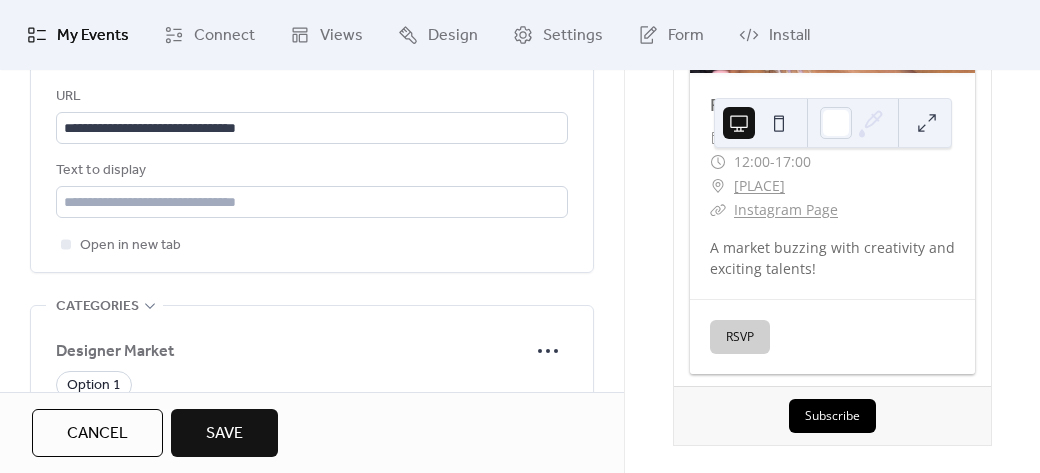 click on "Open in new tab" at bounding box center [312, 245] 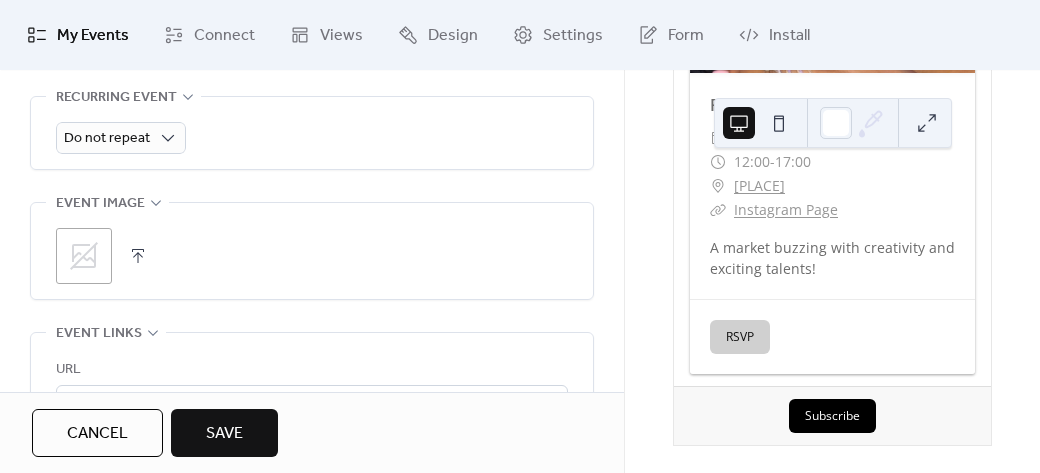 scroll, scrollTop: 1000, scrollLeft: 0, axis: vertical 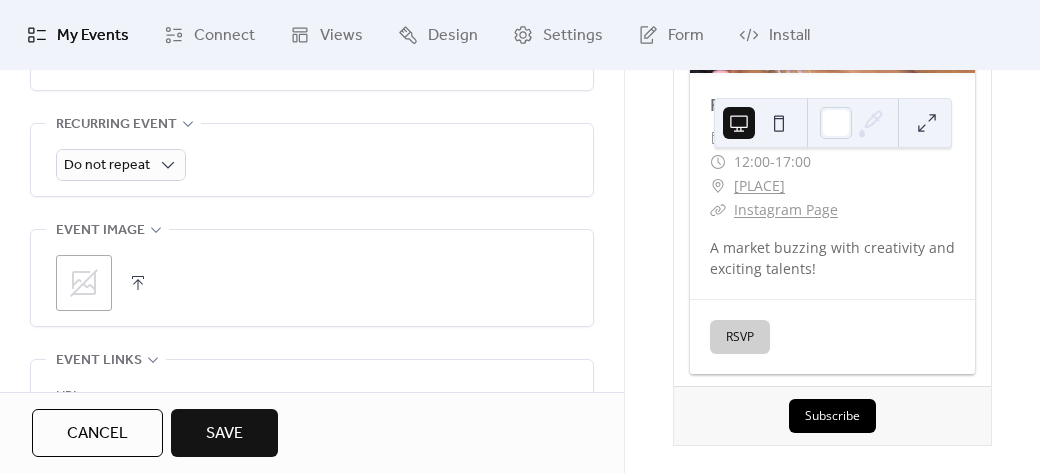 click 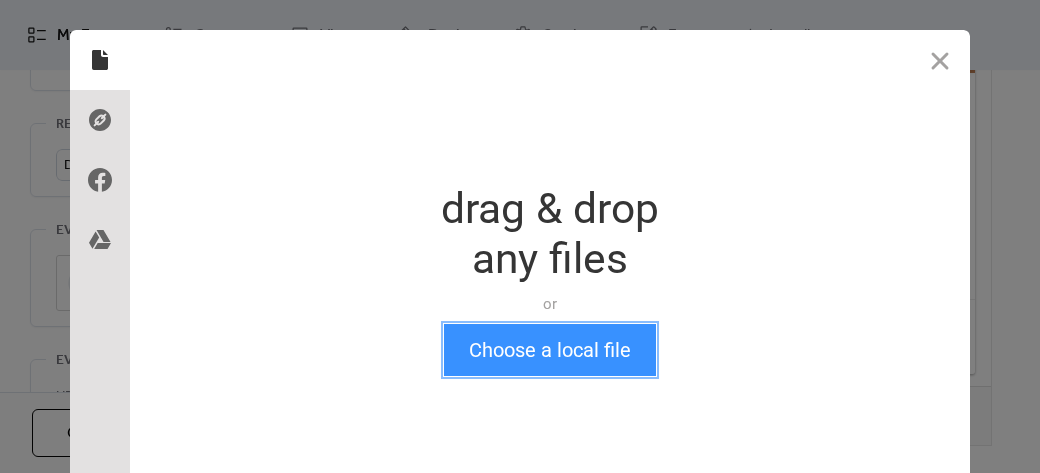 click on "Choose a local file" at bounding box center (550, 350) 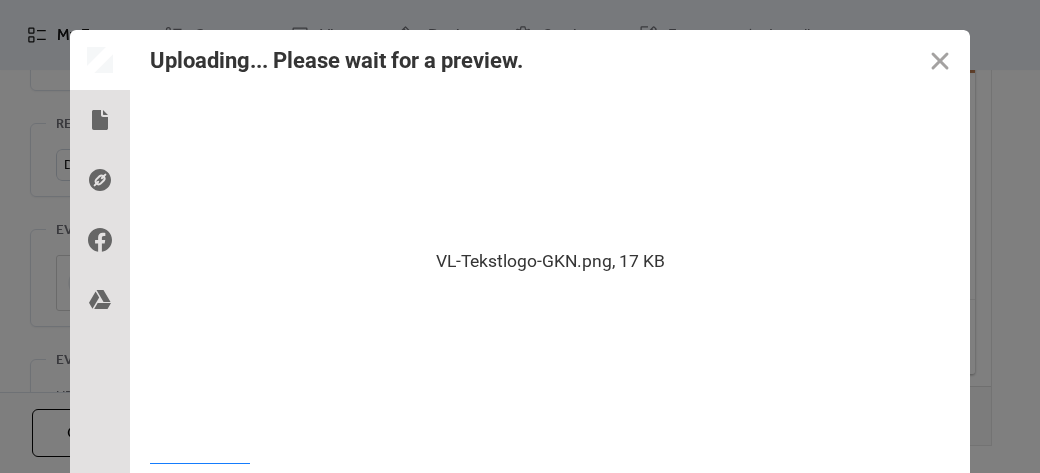 scroll, scrollTop: 32, scrollLeft: 0, axis: vertical 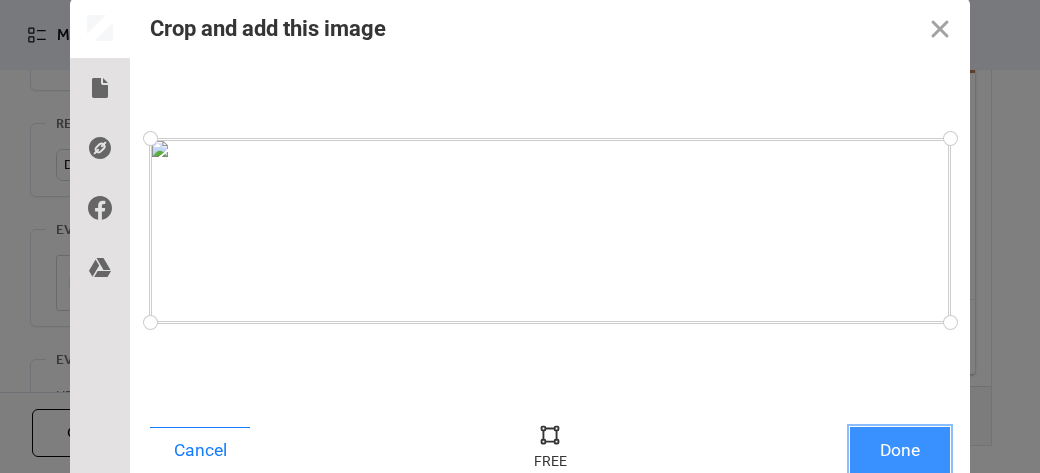 click on "Done" at bounding box center (900, 450) 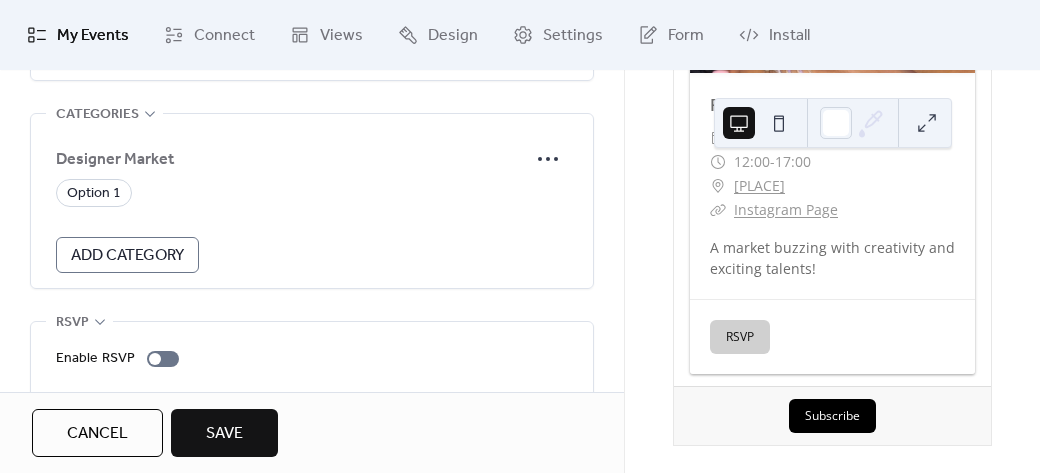scroll, scrollTop: 1552, scrollLeft: 0, axis: vertical 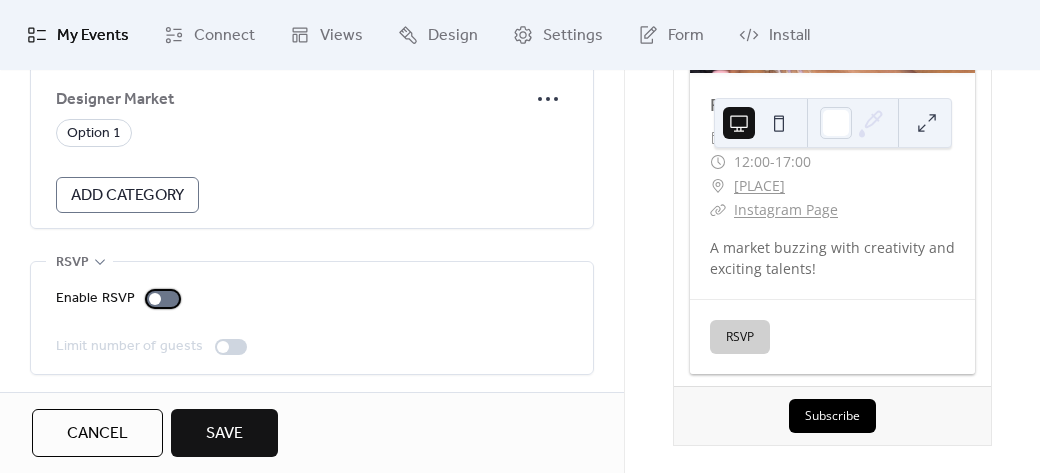 click at bounding box center (163, 299) 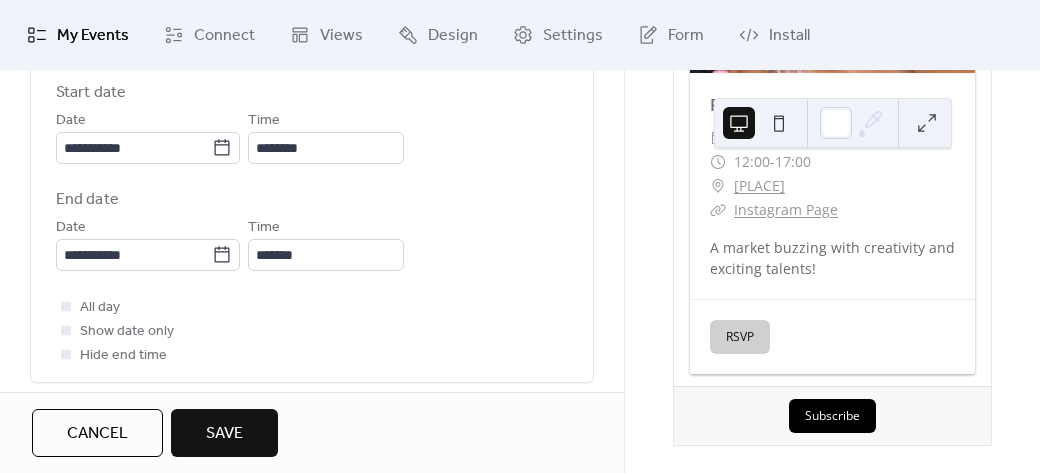 scroll, scrollTop: 678, scrollLeft: 0, axis: vertical 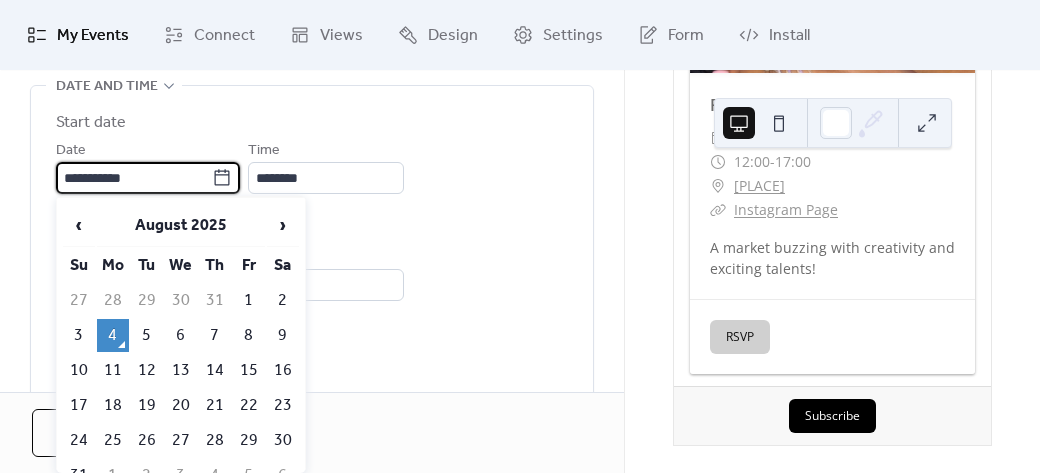 click on "**********" at bounding box center (134, 178) 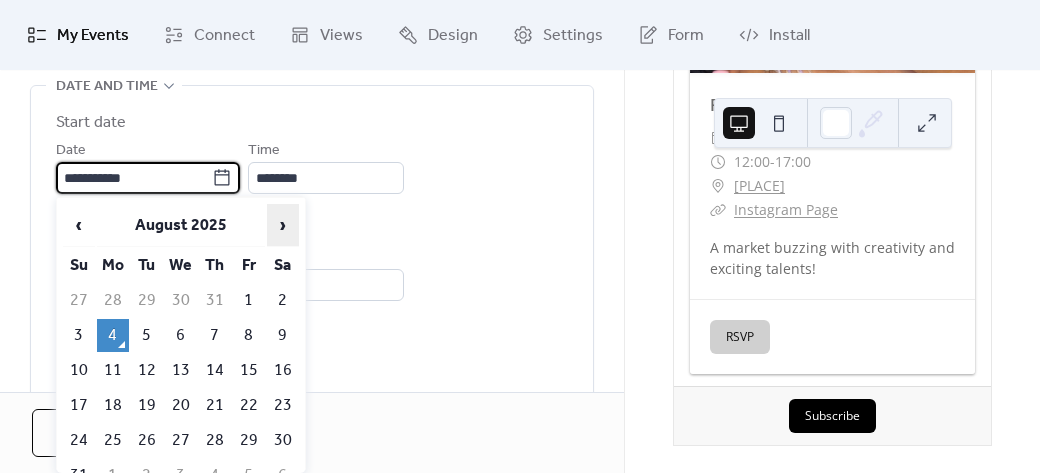 click on "›" at bounding box center (283, 225) 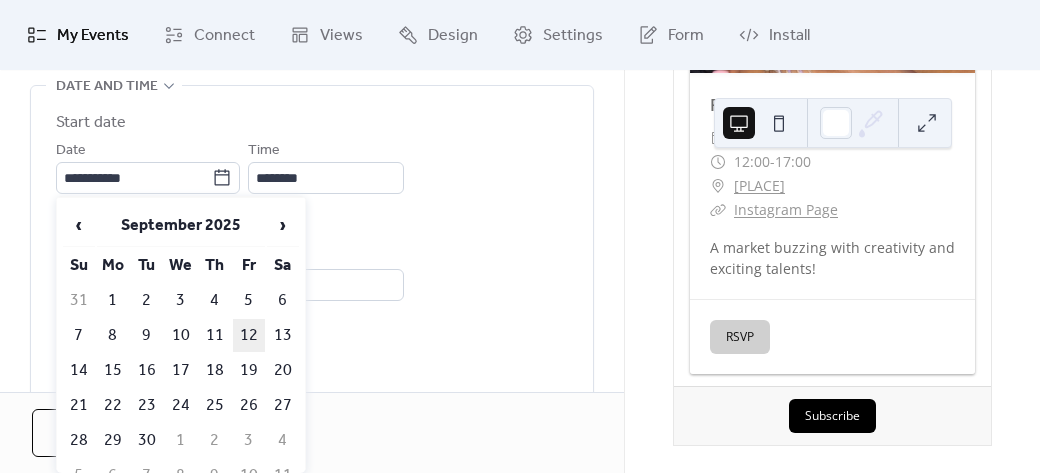click on "12" at bounding box center [249, 335] 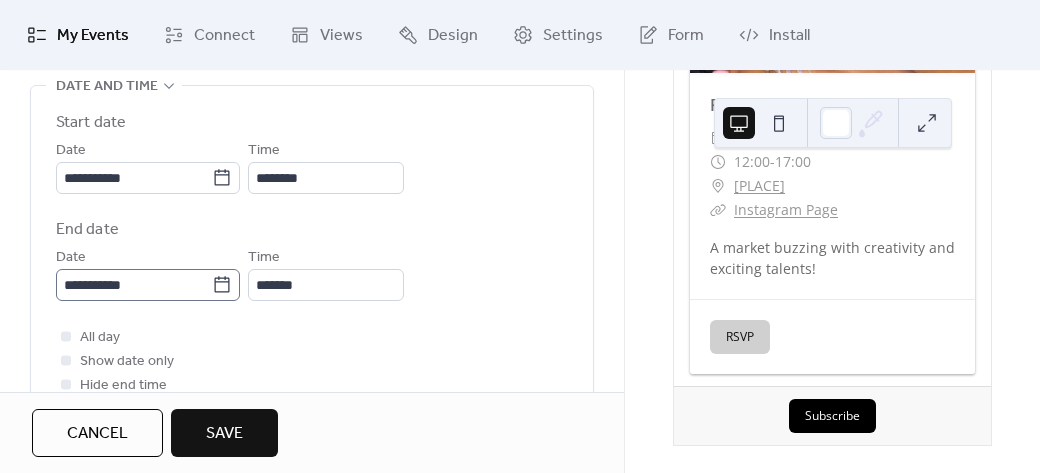 click 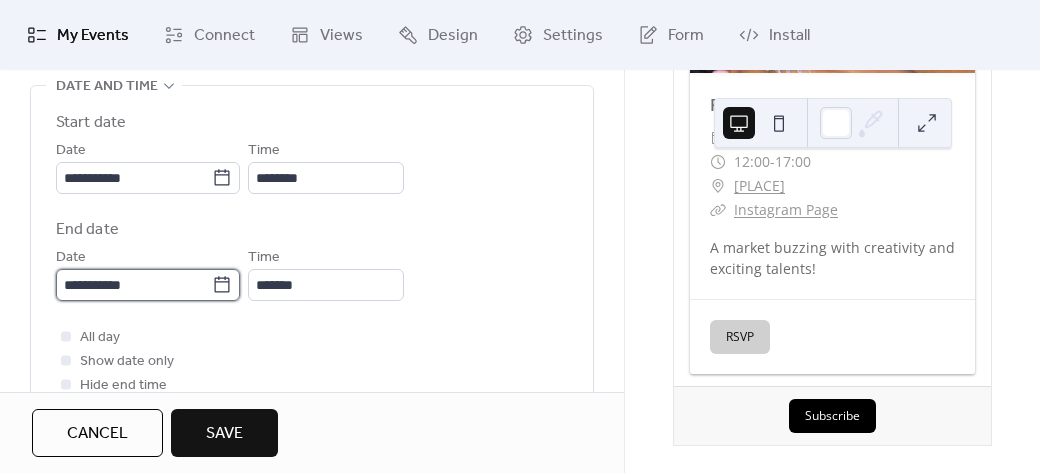 click on "**********" at bounding box center [134, 285] 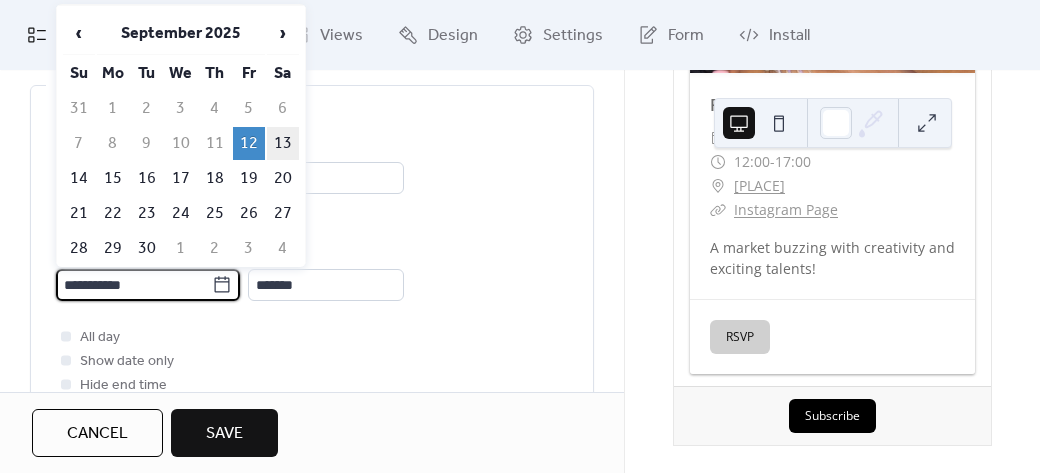 click on "13" at bounding box center [283, 143] 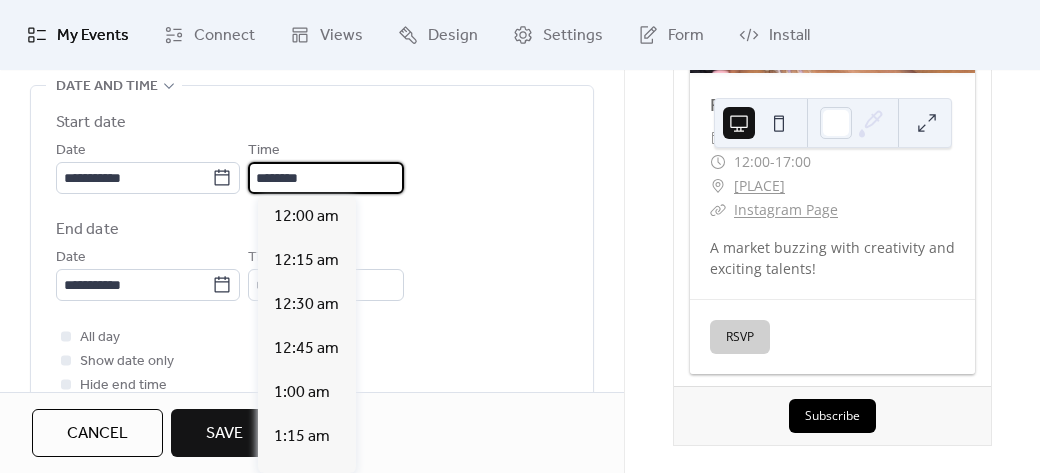 click on "********" at bounding box center (326, 178) 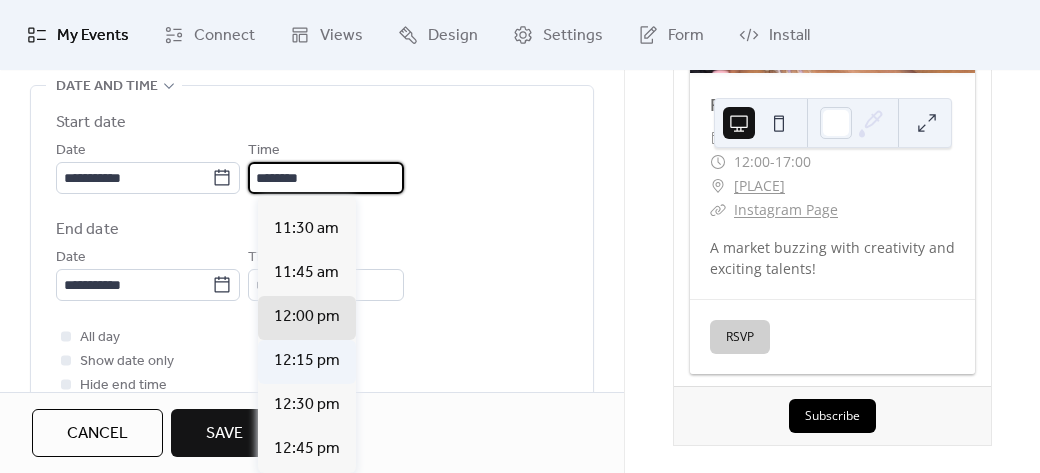 scroll, scrollTop: 1912, scrollLeft: 0, axis: vertical 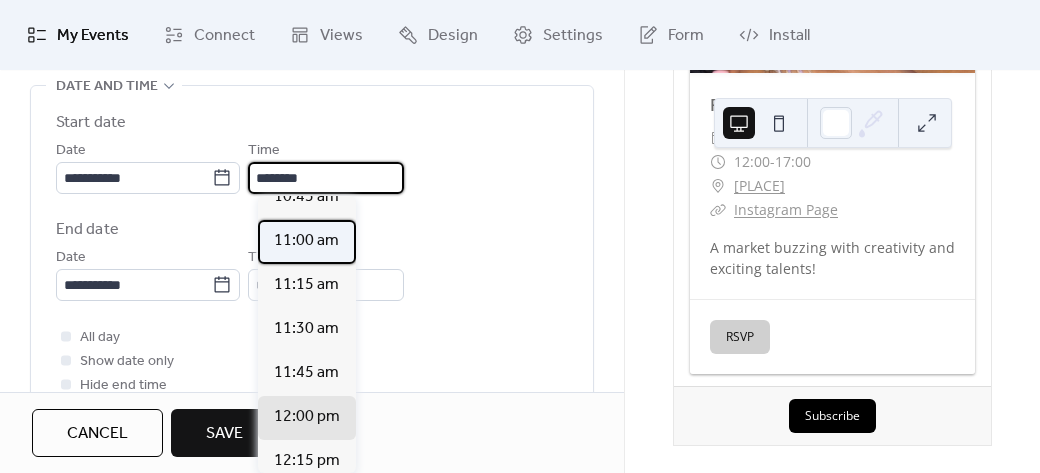 click on "11:00 am" at bounding box center [306, 241] 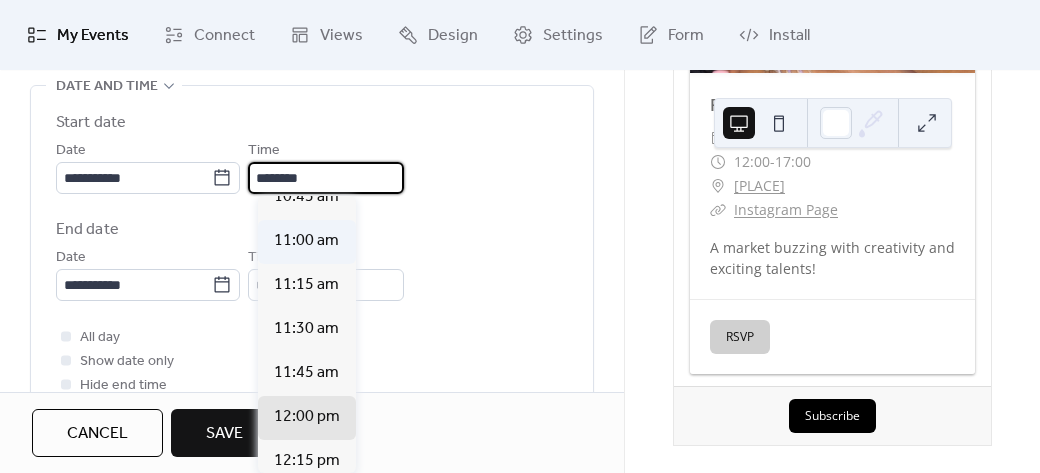 type on "********" 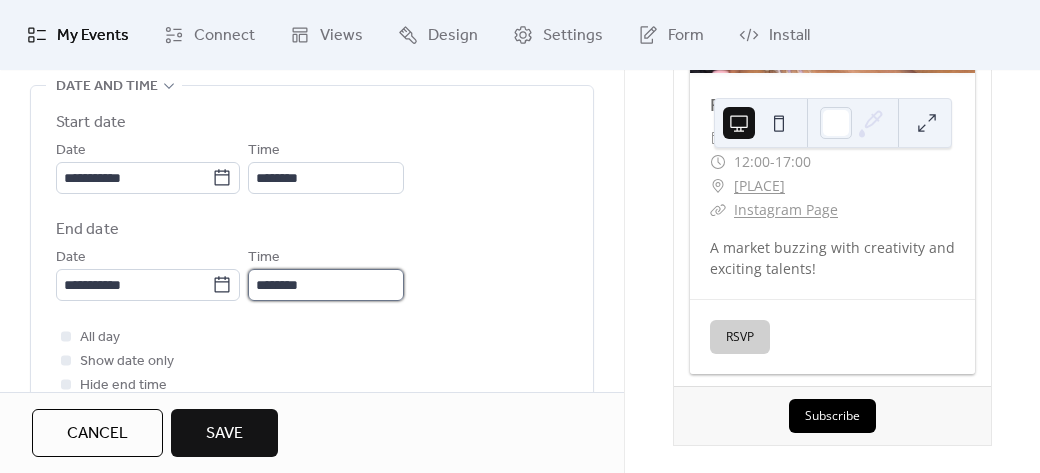 click on "********" at bounding box center [326, 285] 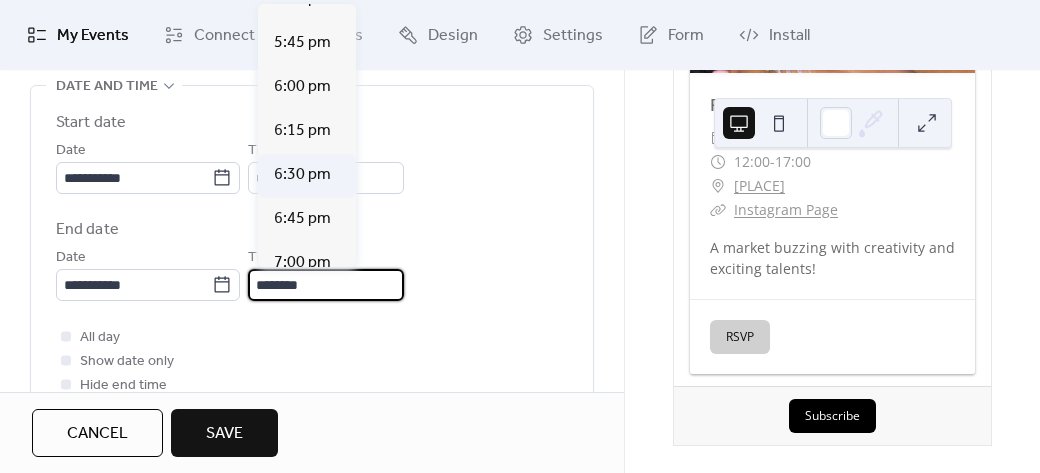scroll, scrollTop: 3112, scrollLeft: 0, axis: vertical 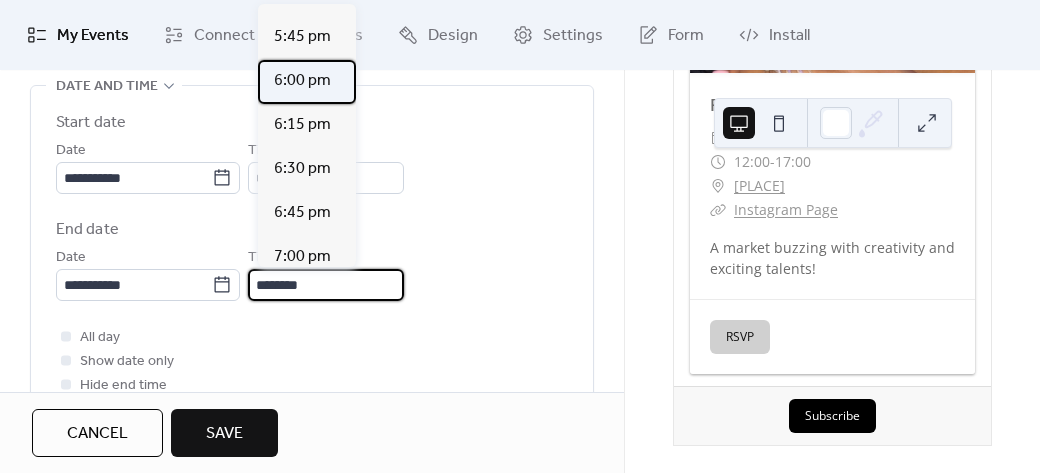 click on "6:00 pm" at bounding box center (302, 81) 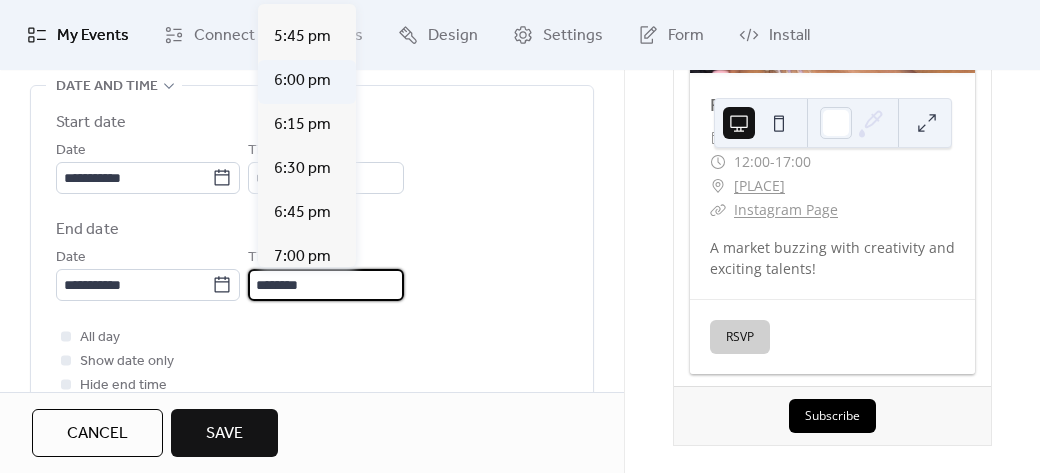 type on "*******" 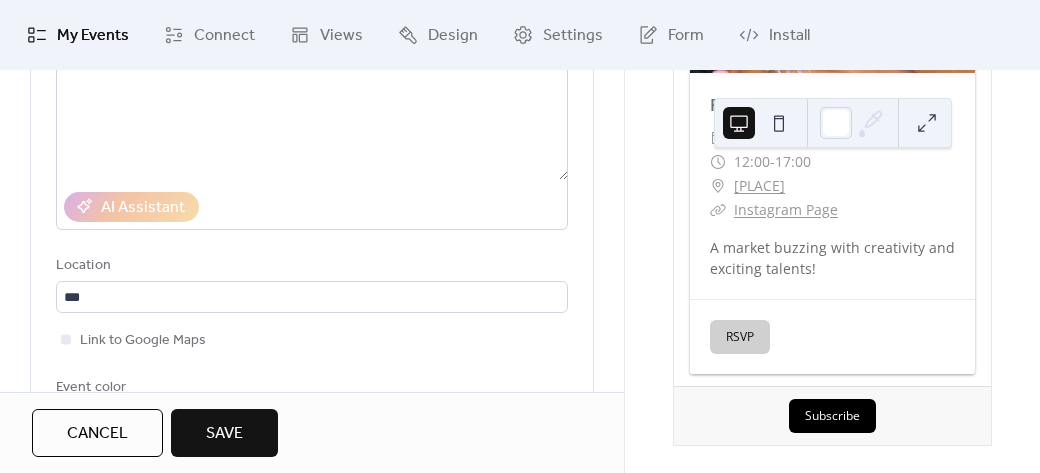 scroll, scrollTop: 278, scrollLeft: 0, axis: vertical 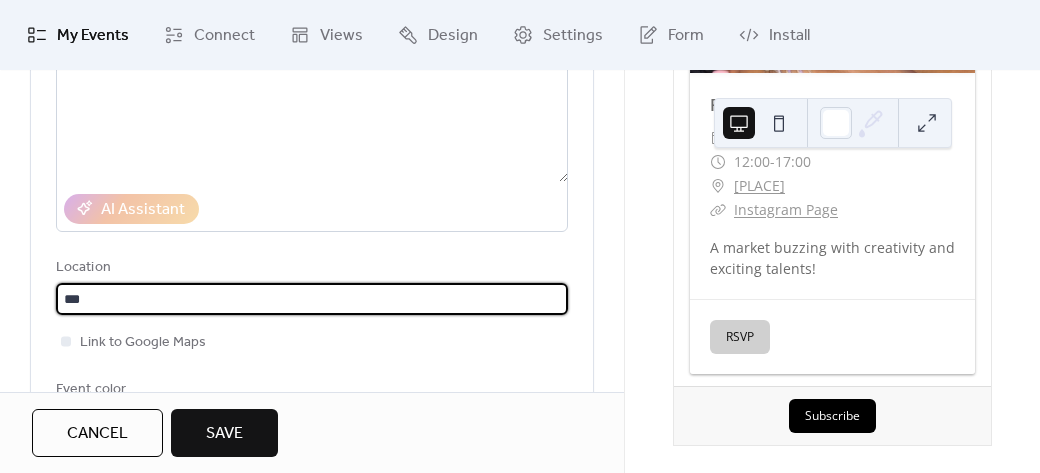 drag, startPoint x: 118, startPoint y: 291, endPoint x: 5, endPoint y: 295, distance: 113.07078 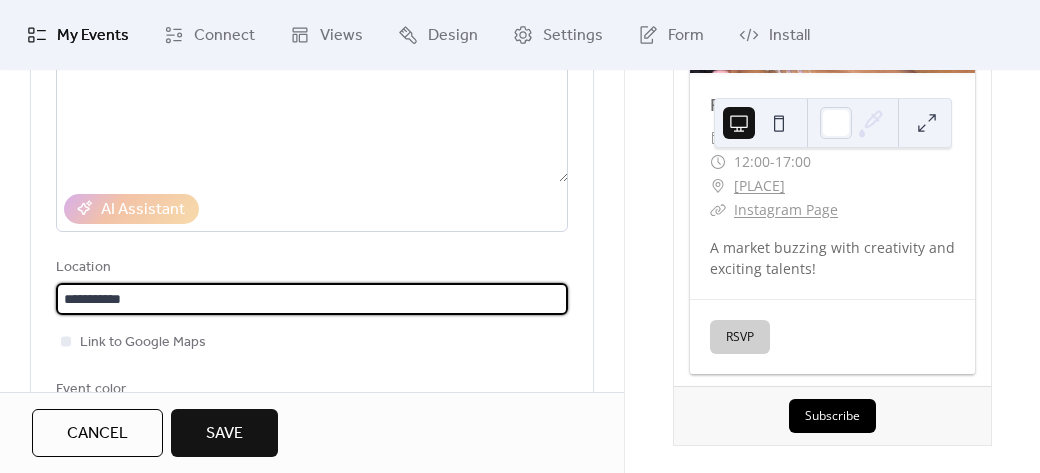 type on "**********" 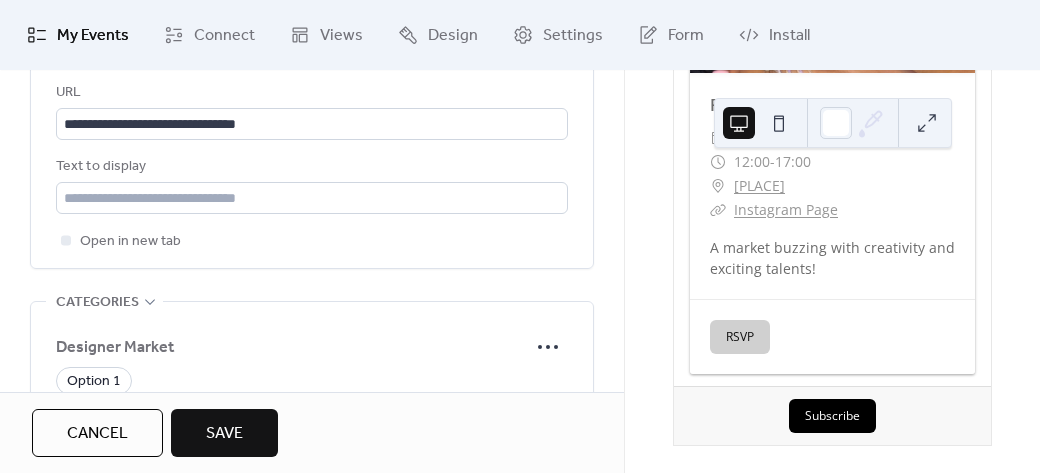 scroll, scrollTop: 1578, scrollLeft: 0, axis: vertical 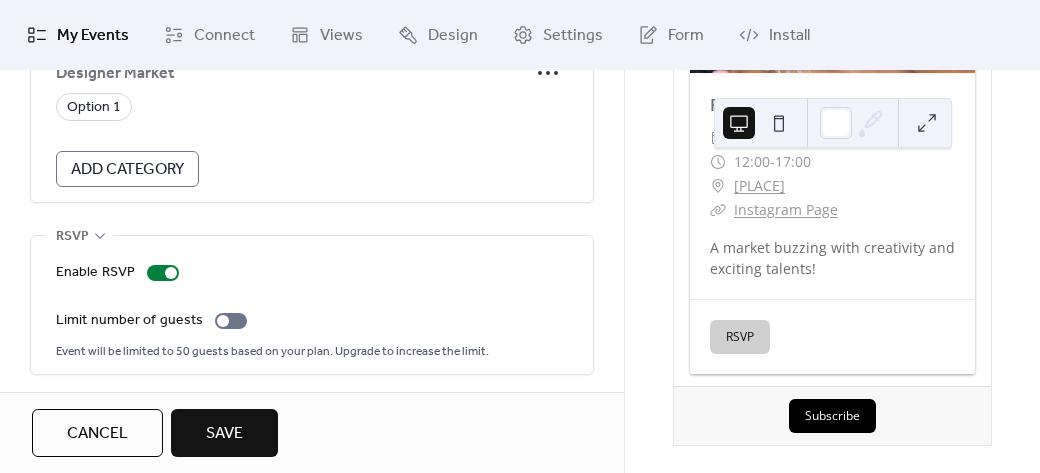 drag, startPoint x: 227, startPoint y: 415, endPoint x: 410, endPoint y: 340, distance: 197.7726 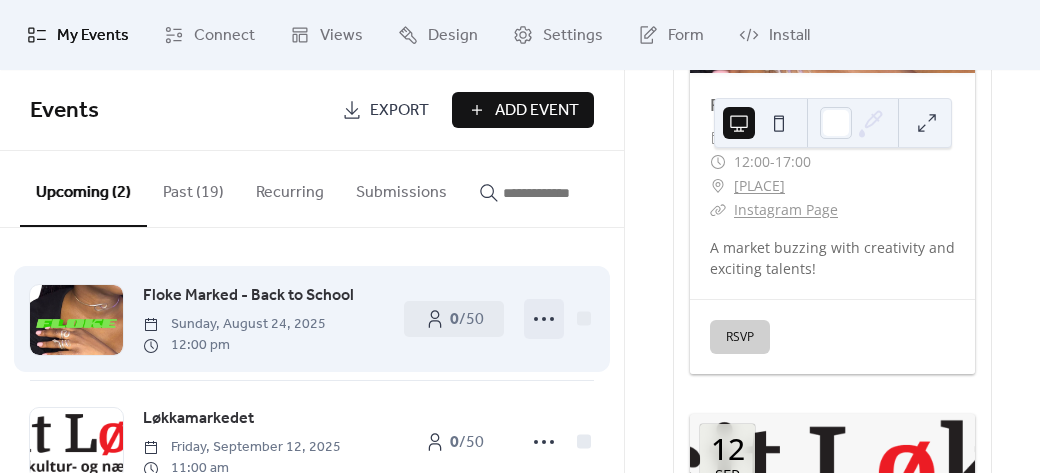 click 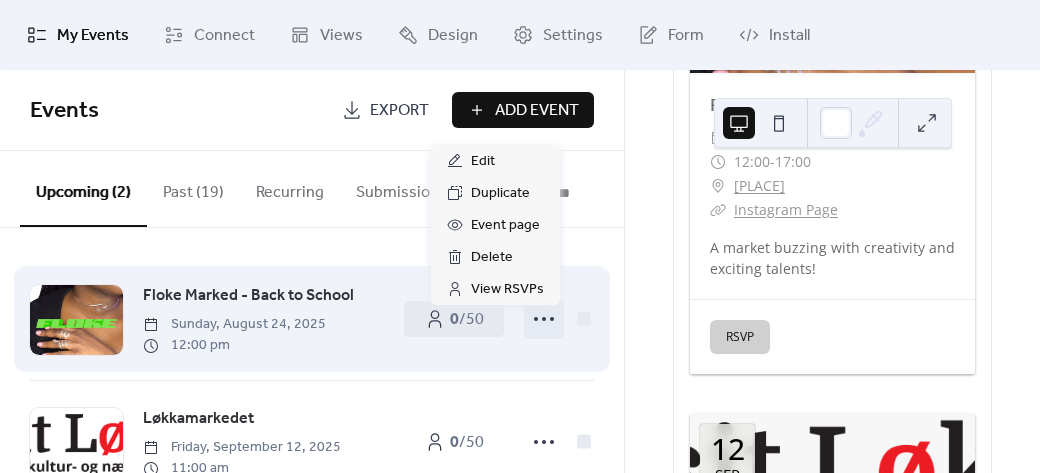 click on "Floke Marked - Back to School [DAY], [MONTH] [DAY], [YEAR] [TIME]" at bounding box center (263, 319) 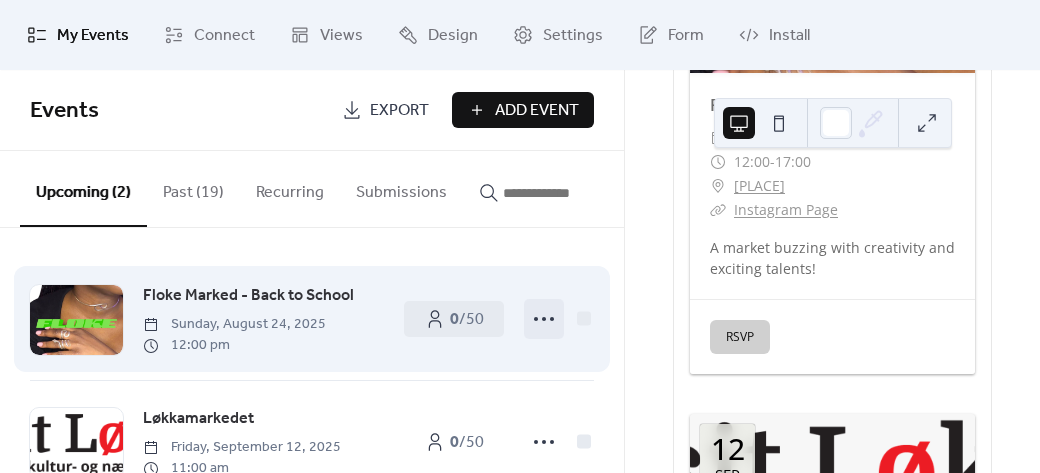 click 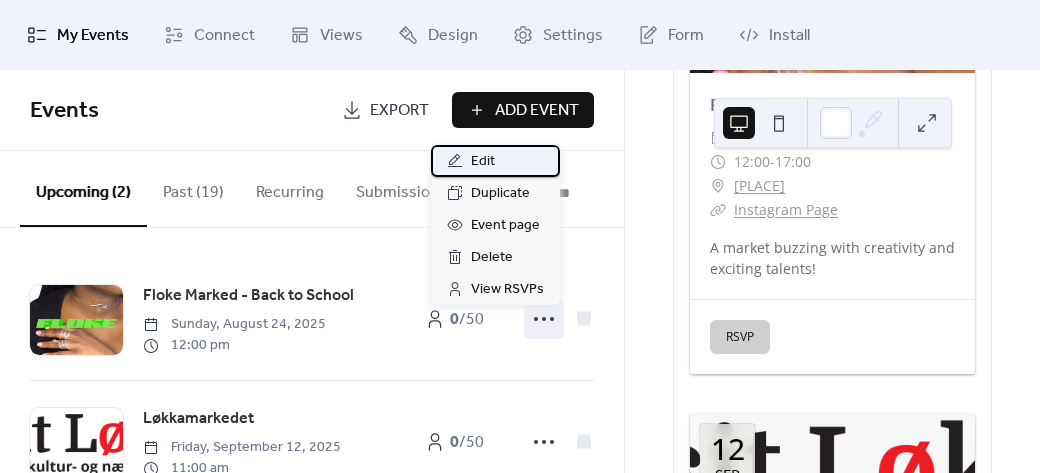 click on "Edit" at bounding box center (495, 161) 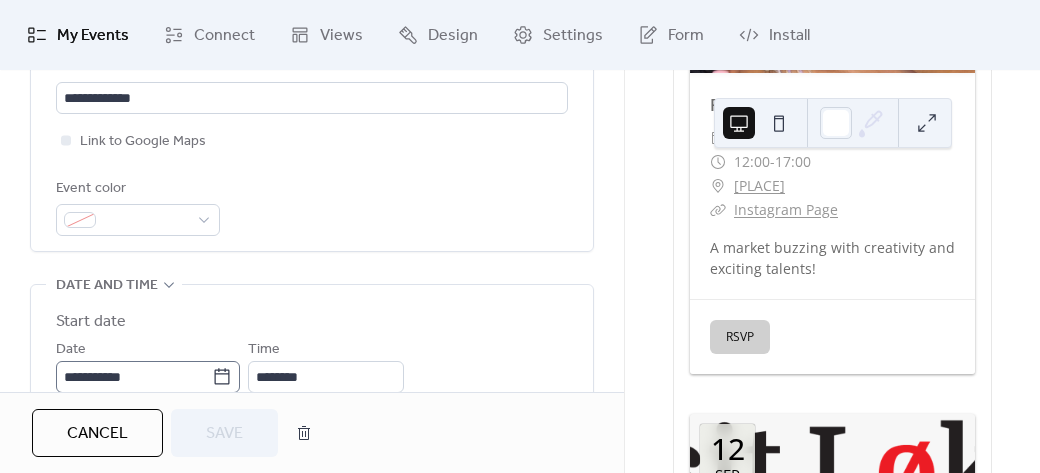 scroll, scrollTop: 500, scrollLeft: 0, axis: vertical 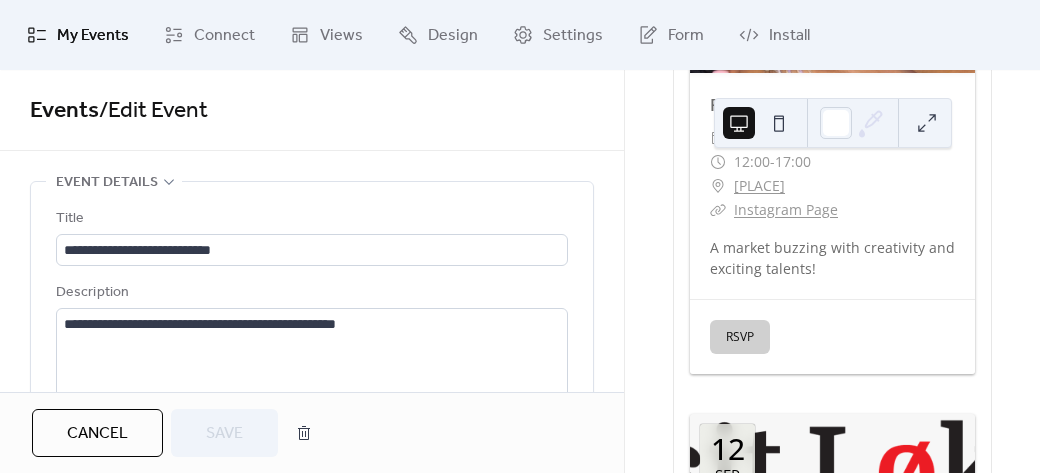 click on "My Events" at bounding box center [93, 36] 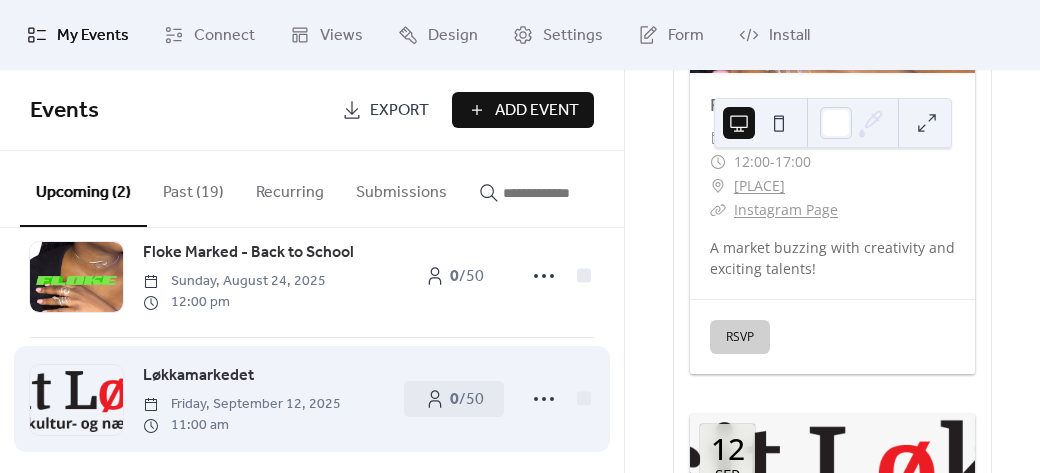 scroll, scrollTop: 66, scrollLeft: 0, axis: vertical 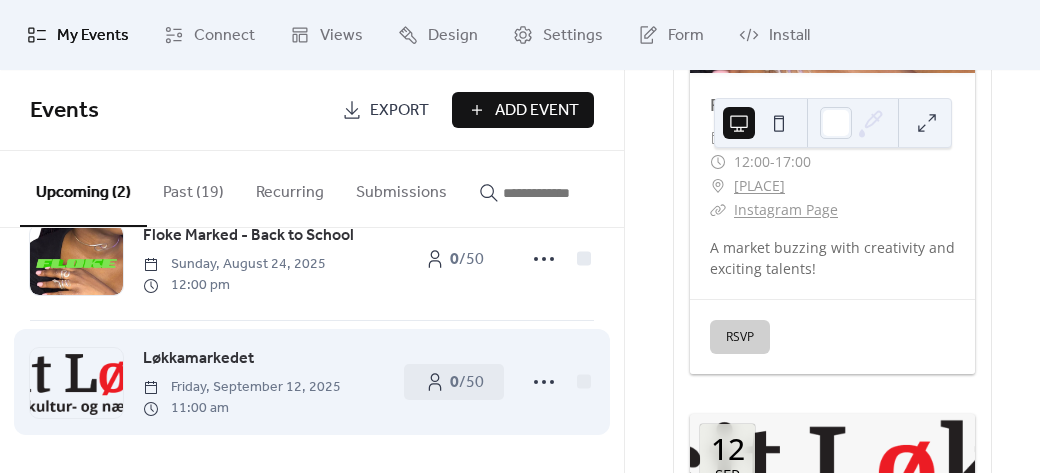 click on "Løkkamarkedet" at bounding box center (198, 359) 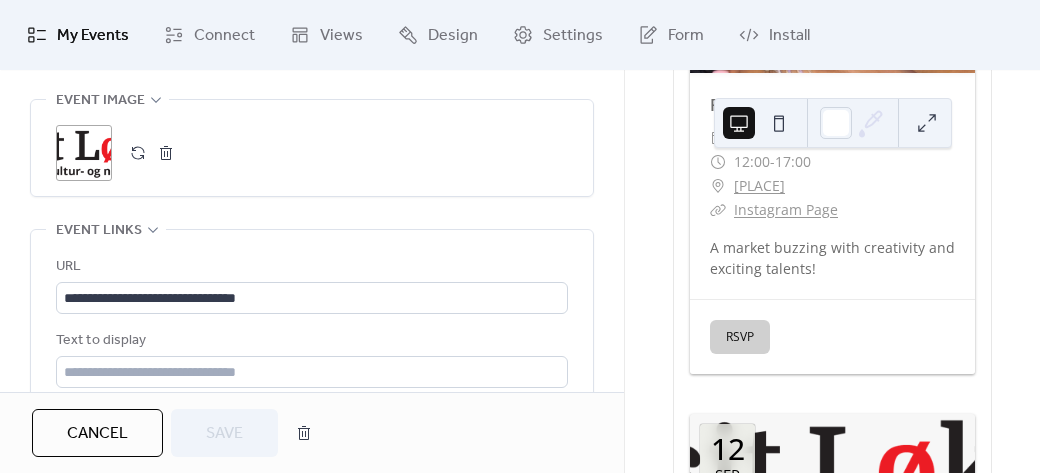 scroll, scrollTop: 1100, scrollLeft: 0, axis: vertical 